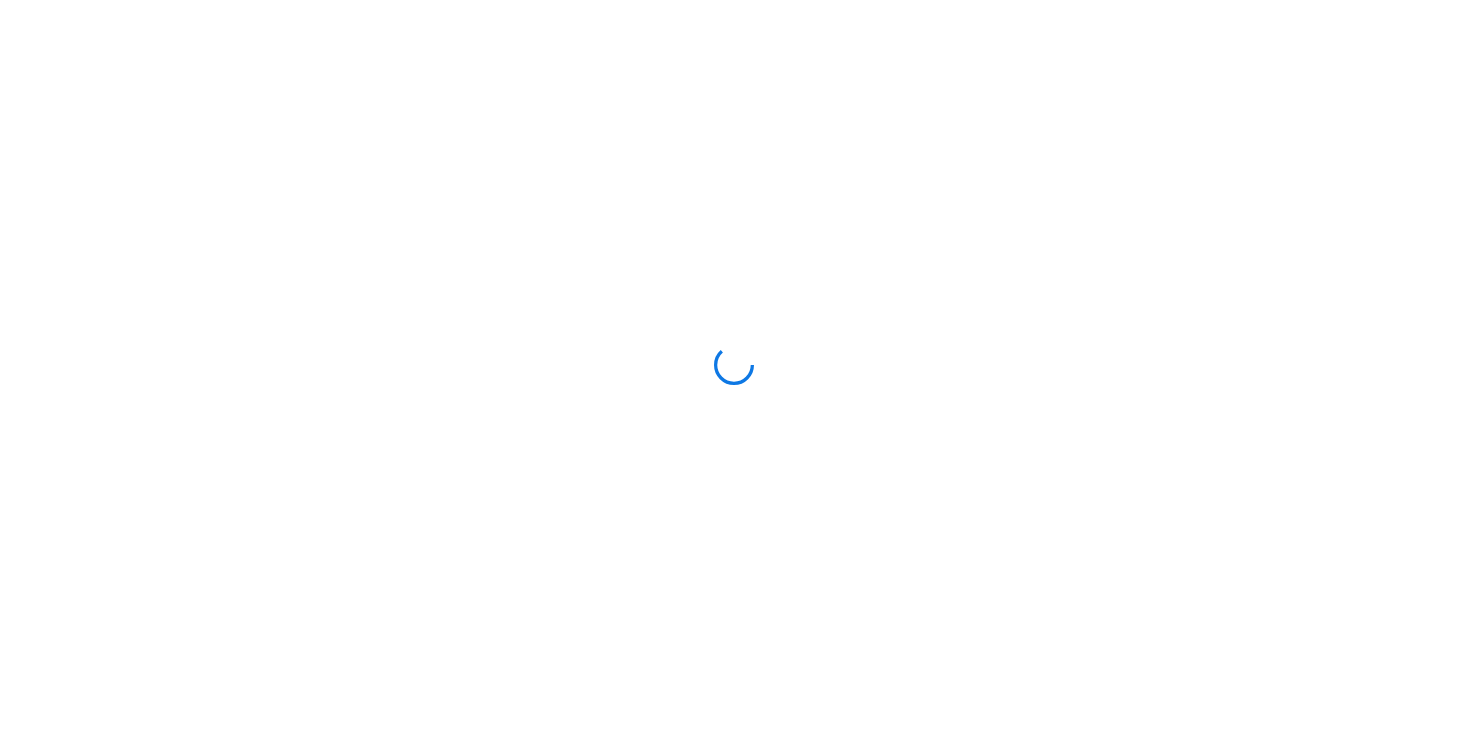 scroll, scrollTop: 0, scrollLeft: 0, axis: both 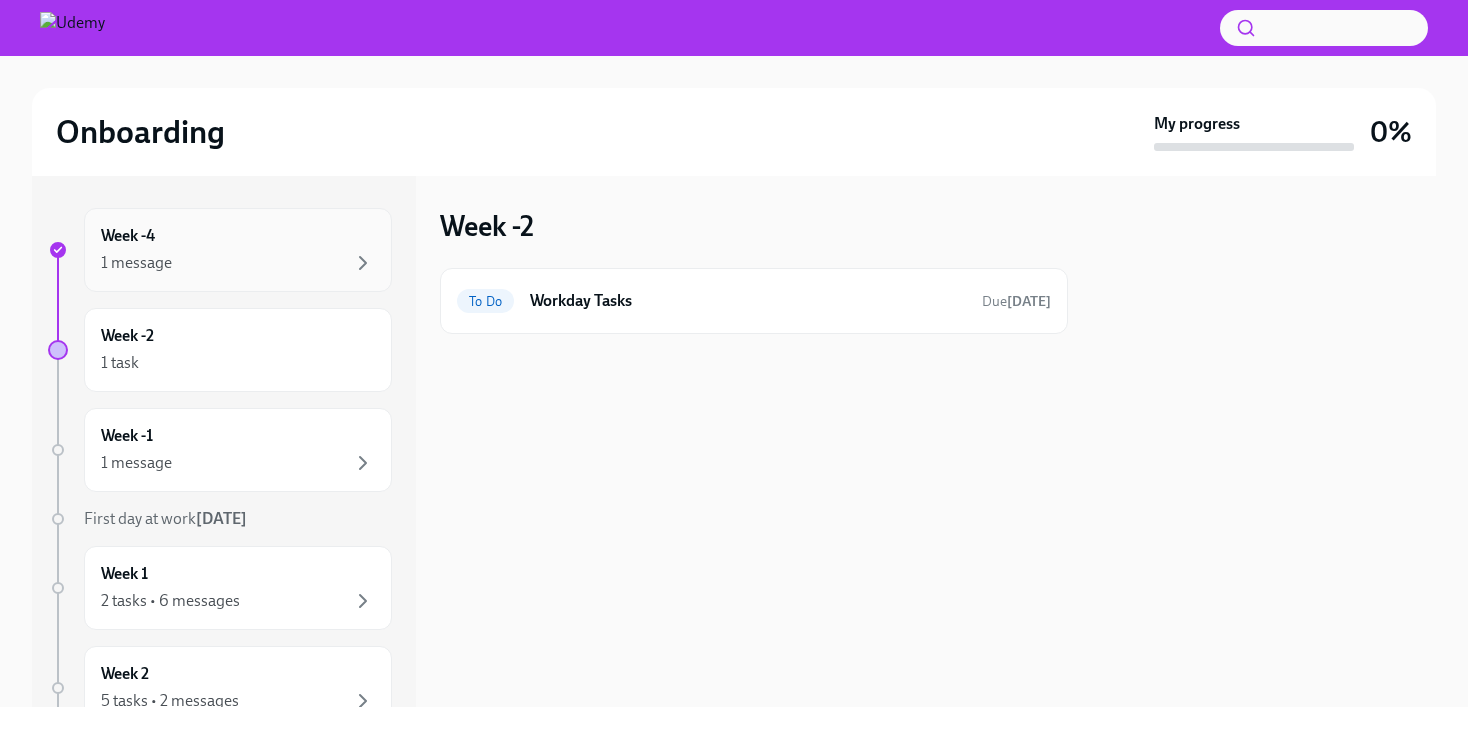 click on "1 message" at bounding box center [238, 263] 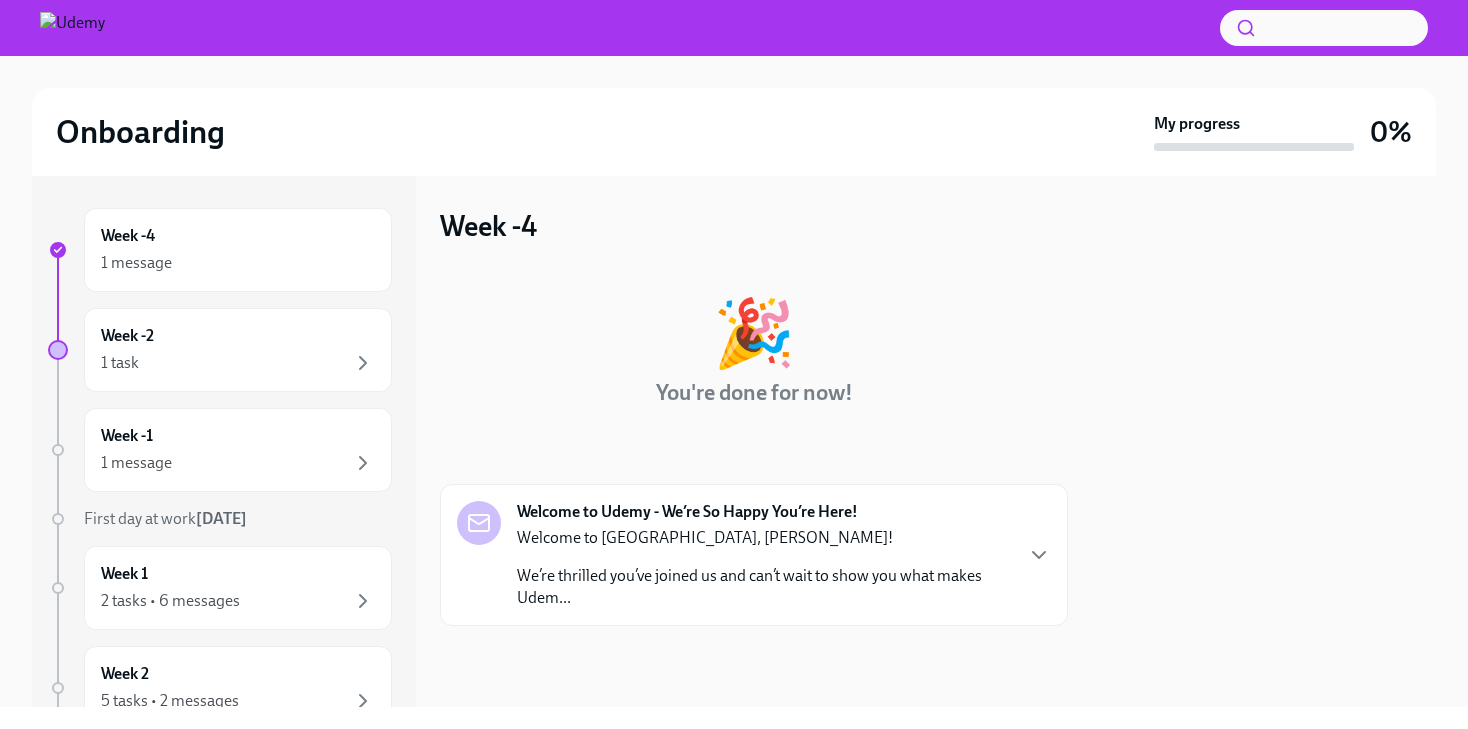 click on "Welcome to Udemy, Kyoko!" at bounding box center [764, 538] 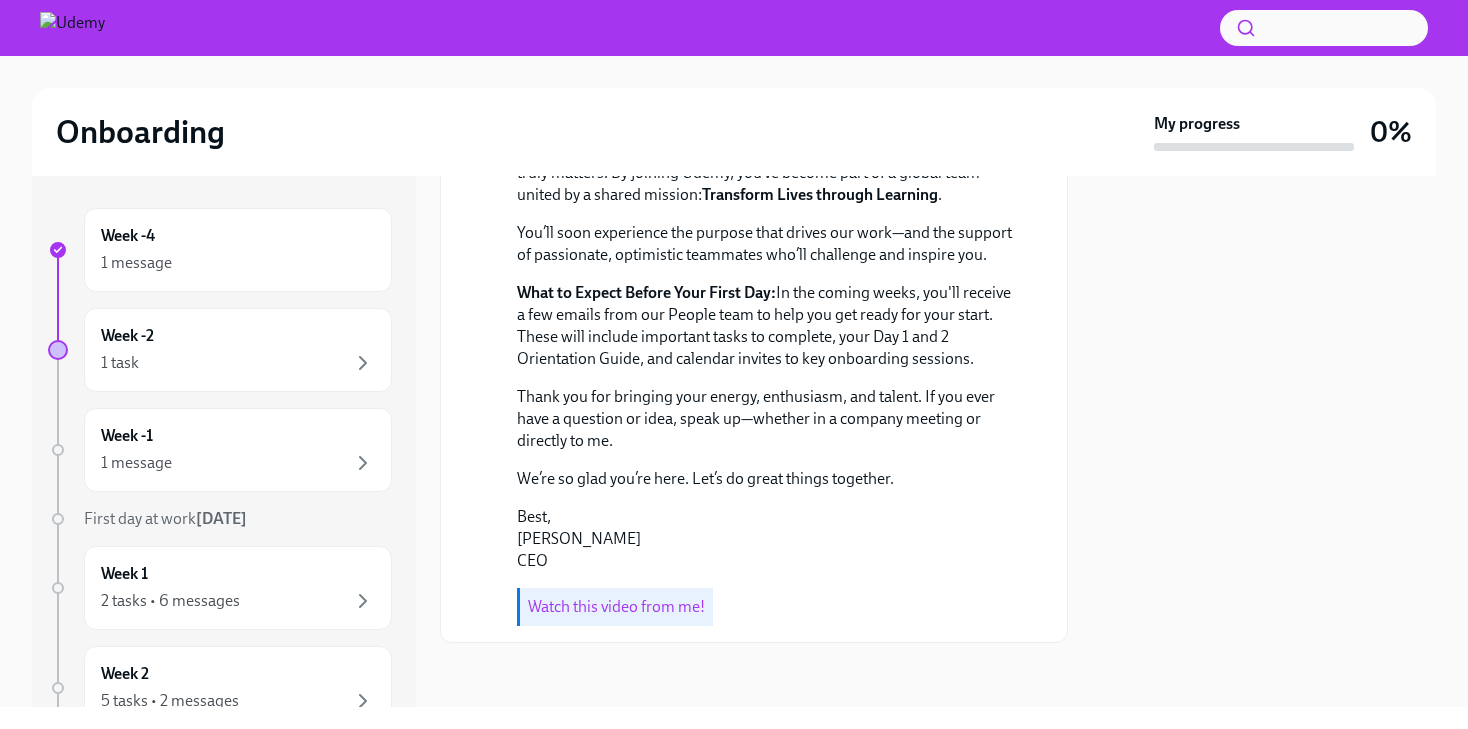 scroll, scrollTop: 687, scrollLeft: 0, axis: vertical 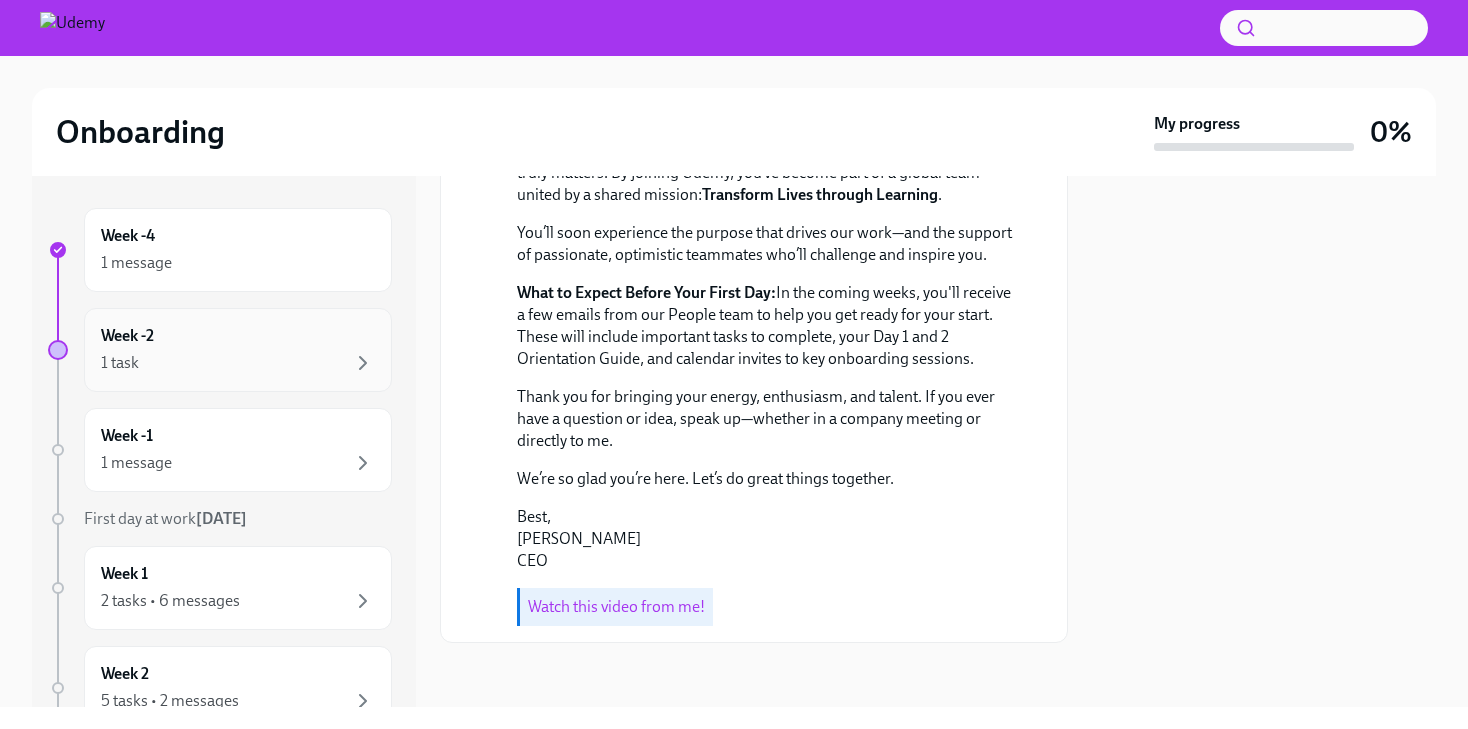 click on "Week -2 1 task" at bounding box center (238, 350) 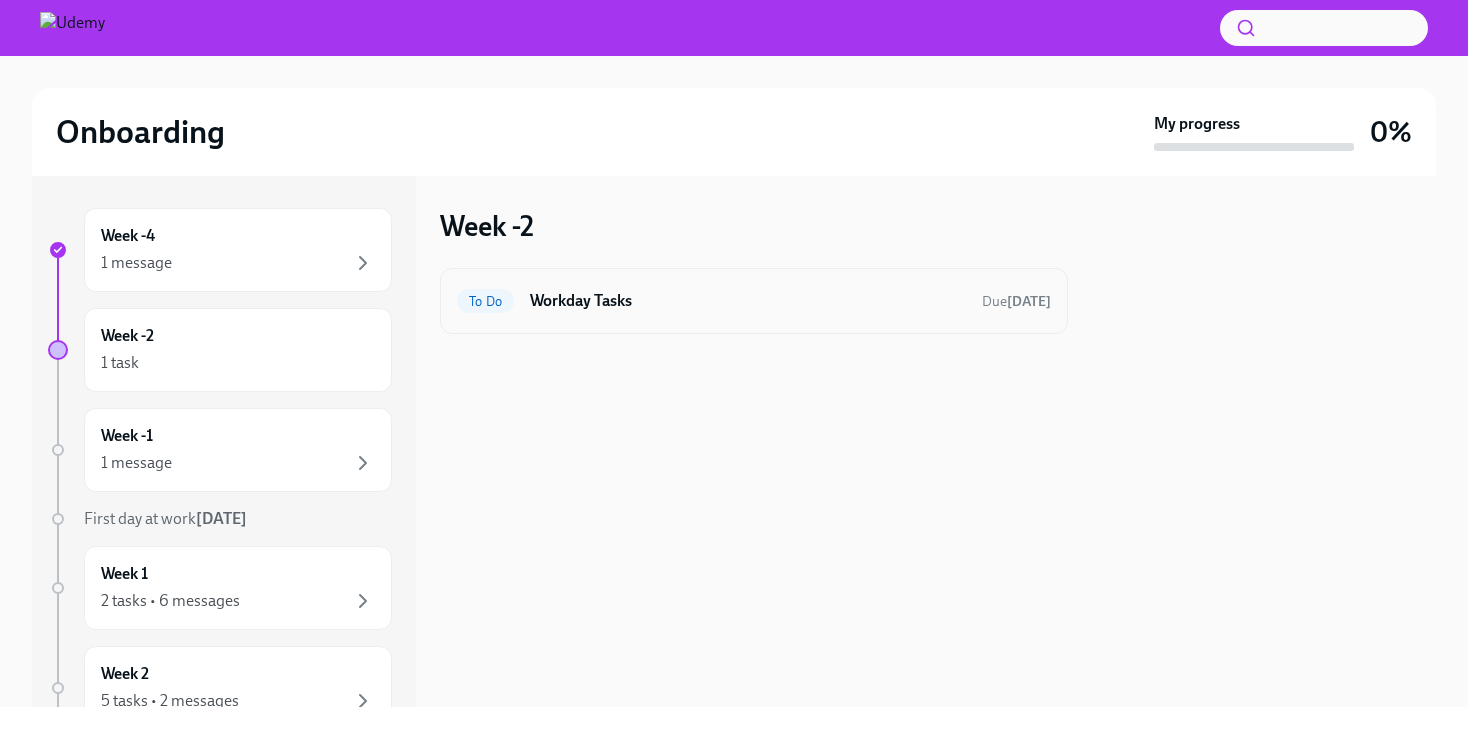click on "Workday Tasks" at bounding box center (748, 301) 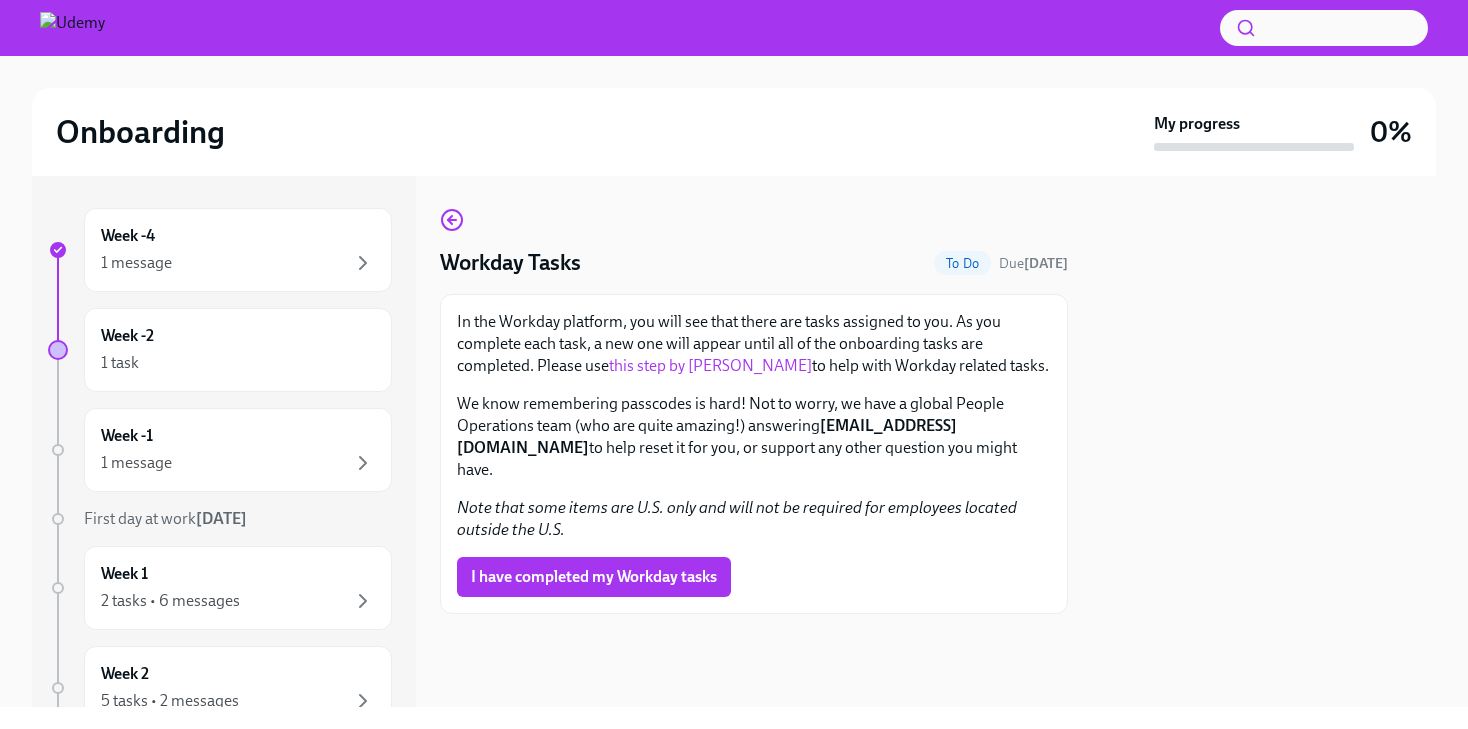 click on "this step by [PERSON_NAME]" at bounding box center [710, 365] 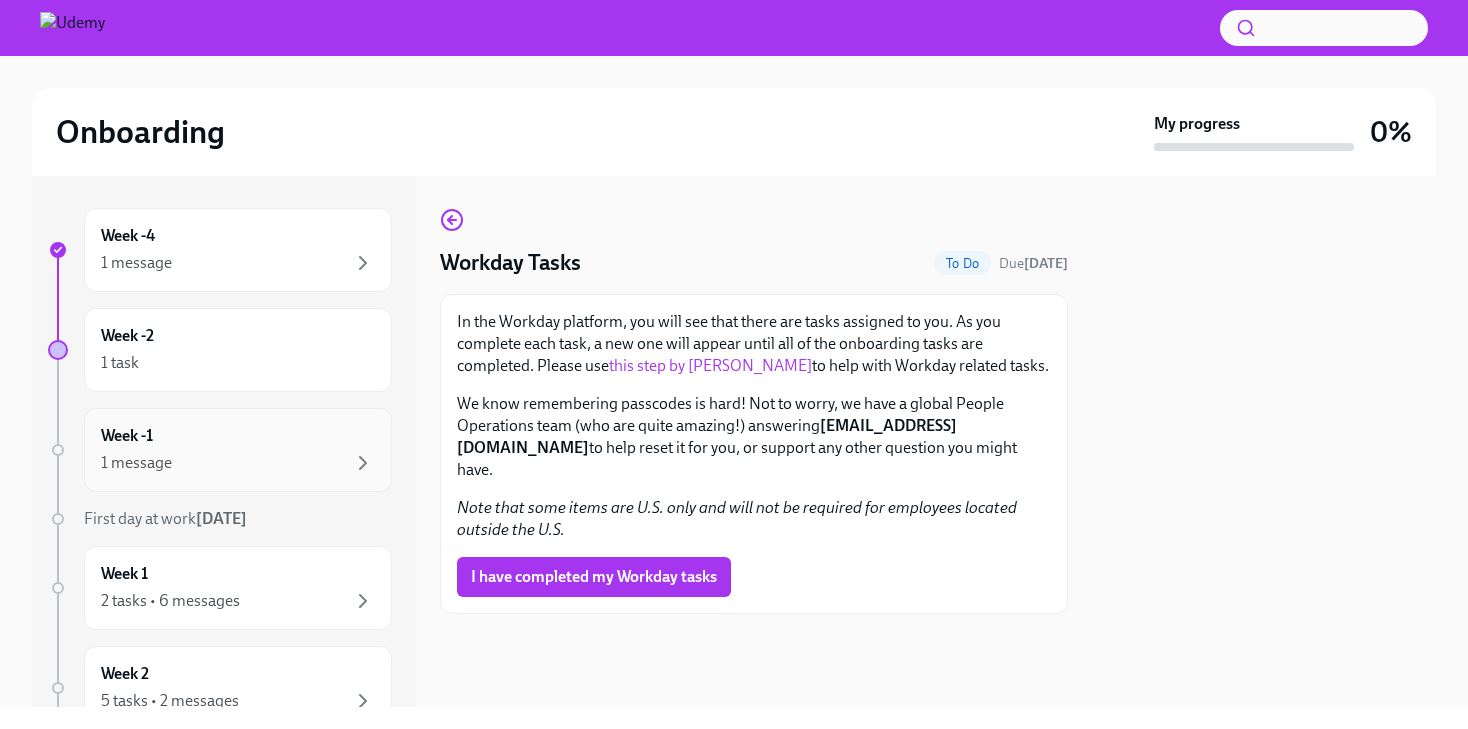 click on "Week -1 1 message" at bounding box center [238, 450] 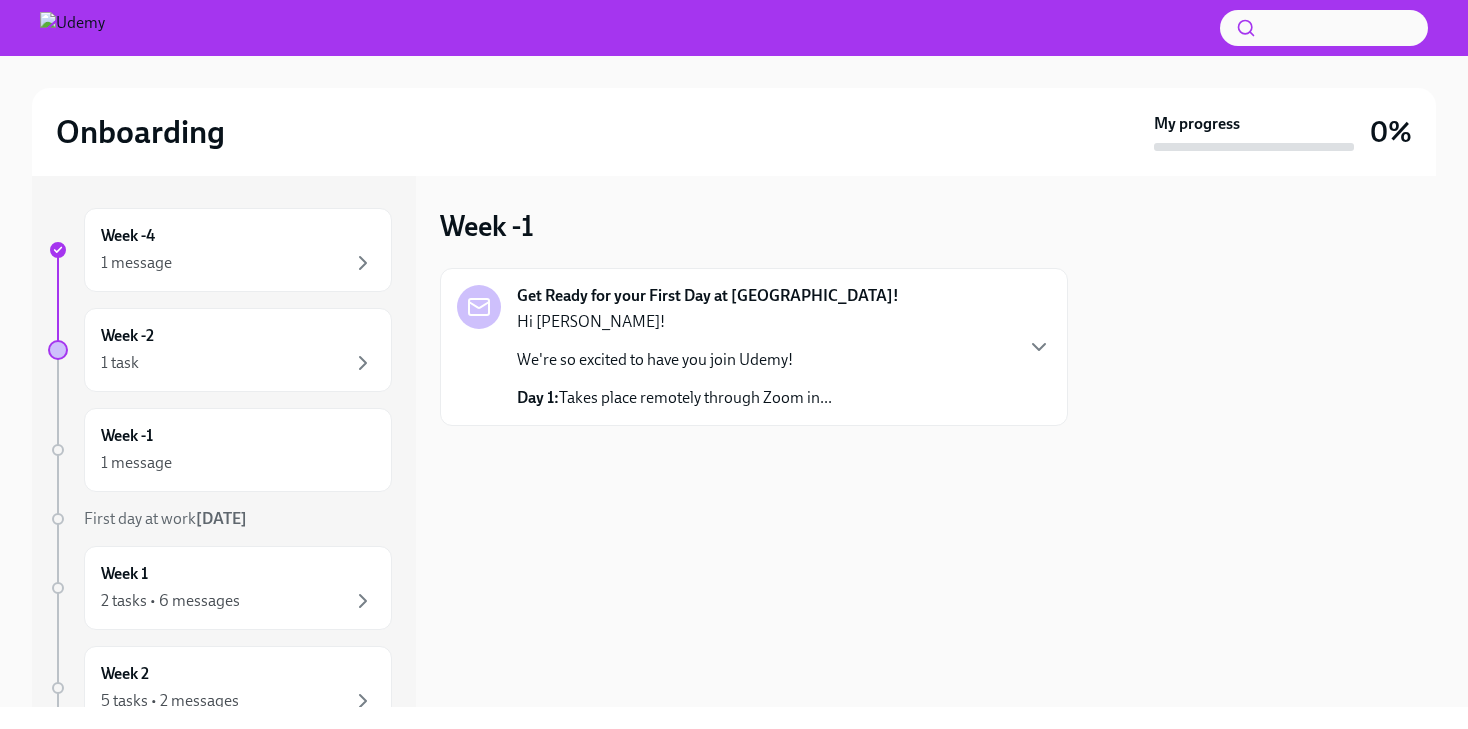 click on "Get Ready for your First Day at Udemy! Hi Kyoko!
We're so excited to have you join Udemy!
Day 1:  Takes place remotely through Zoom in..." at bounding box center (754, 347) 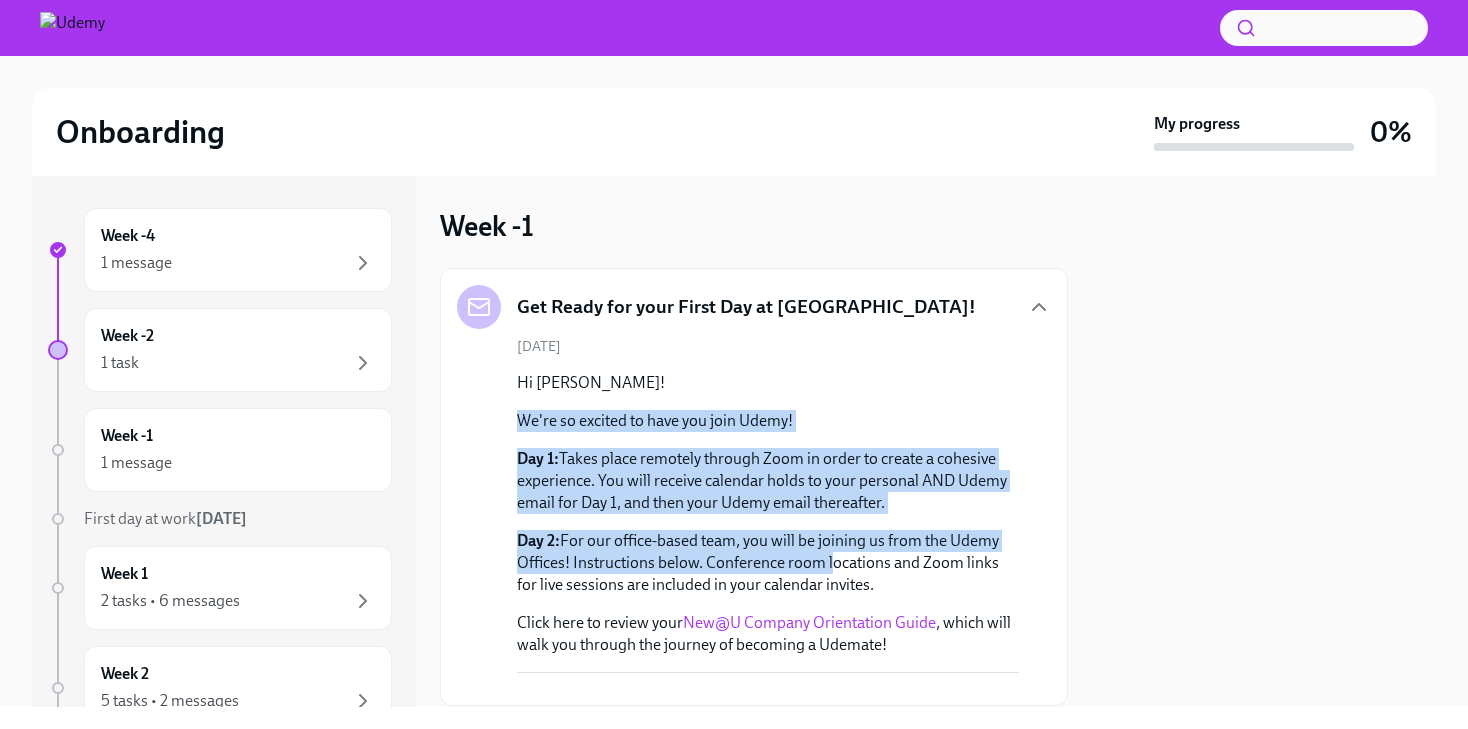 drag, startPoint x: 712, startPoint y: 395, endPoint x: 826, endPoint y: 573, distance: 211.37643 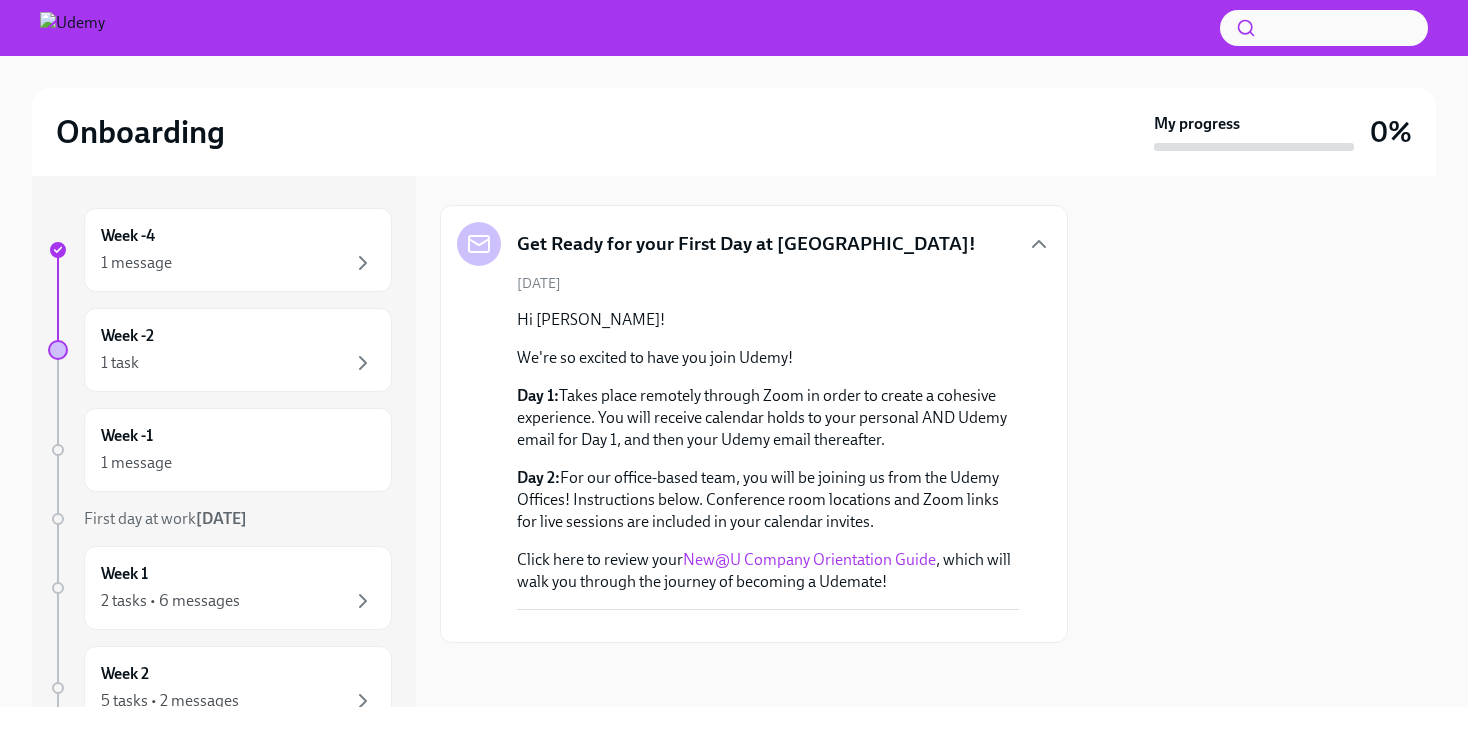 scroll, scrollTop: 275, scrollLeft: 0, axis: vertical 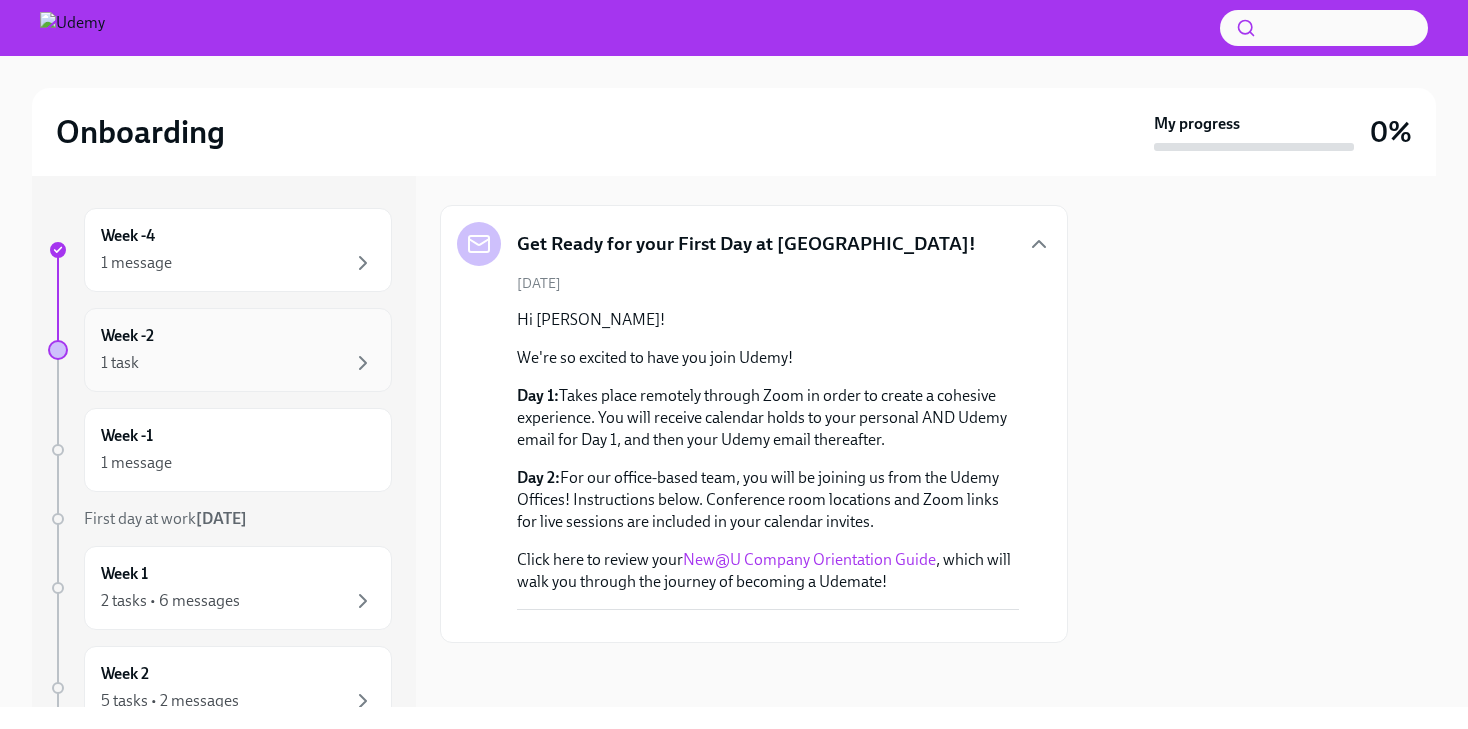 click on "Week -2 1 task" at bounding box center (238, 350) 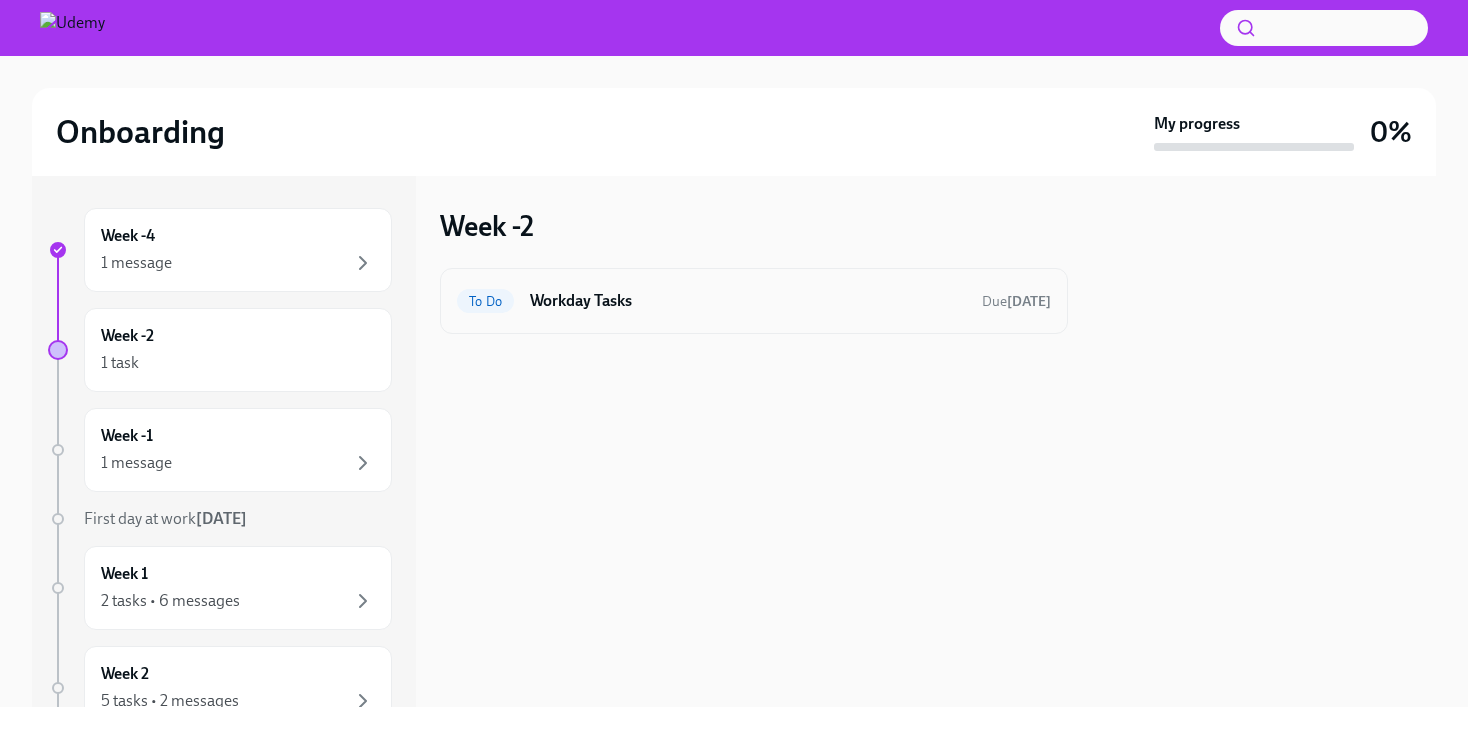 click on "Workday Tasks" at bounding box center (748, 301) 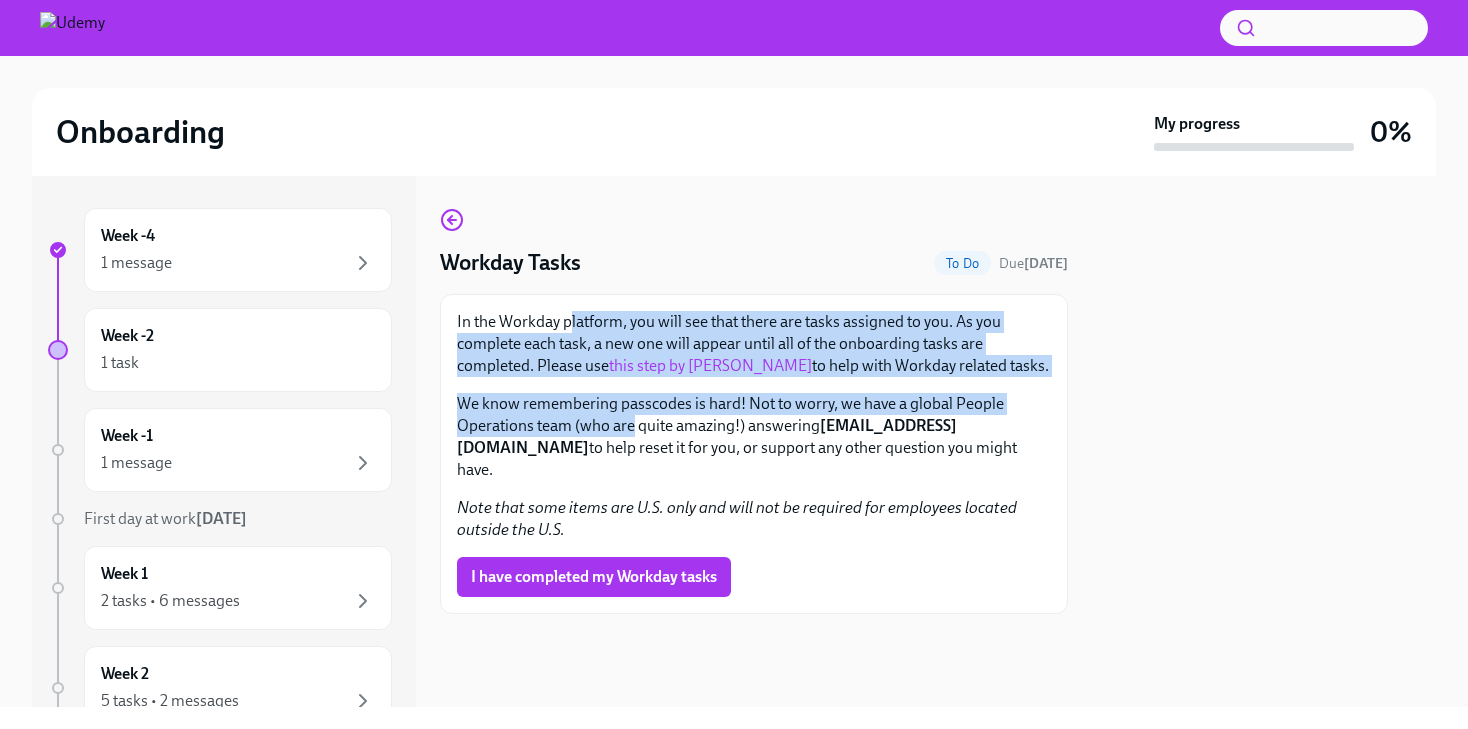 drag, startPoint x: 567, startPoint y: 316, endPoint x: 634, endPoint y: 424, distance: 127.09445 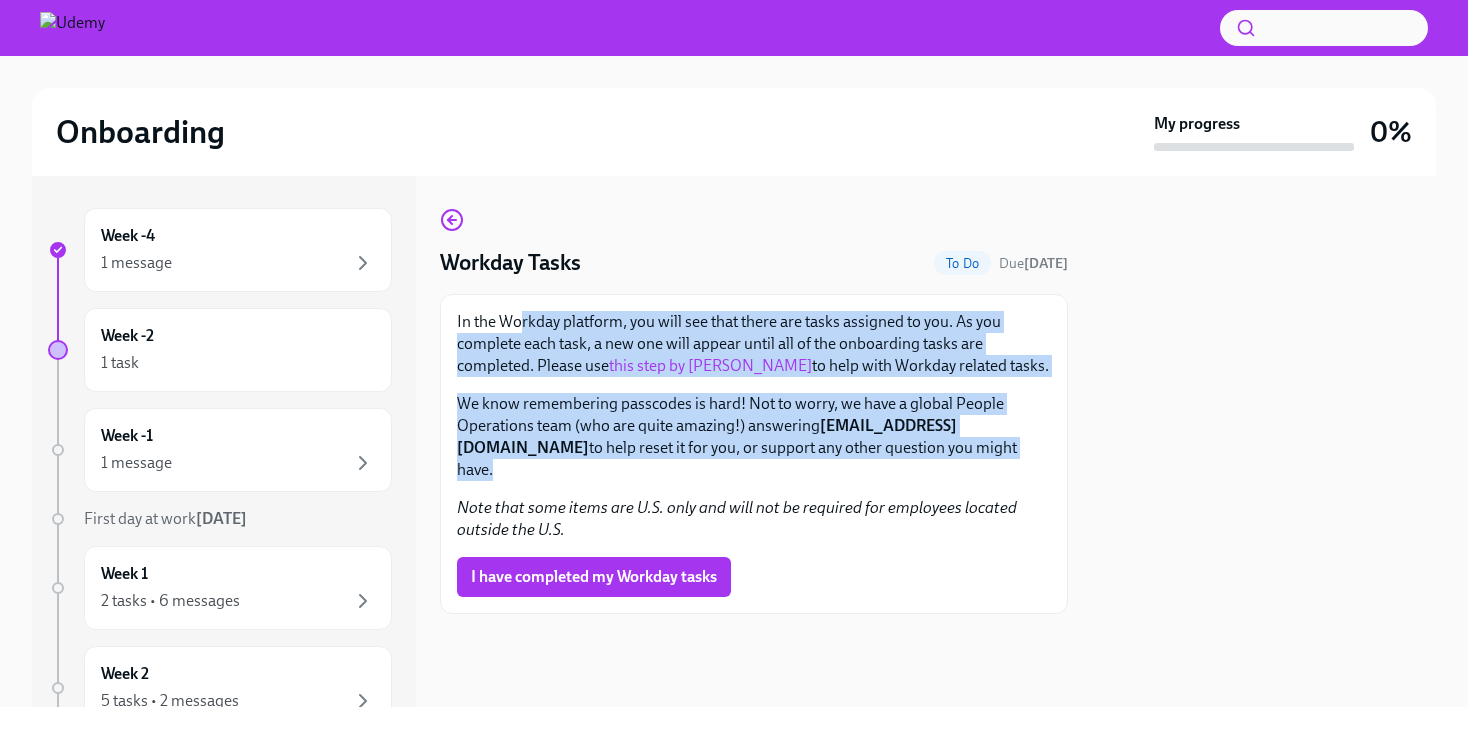 drag, startPoint x: 646, startPoint y: 467, endPoint x: 520, endPoint y: 318, distance: 195.13329 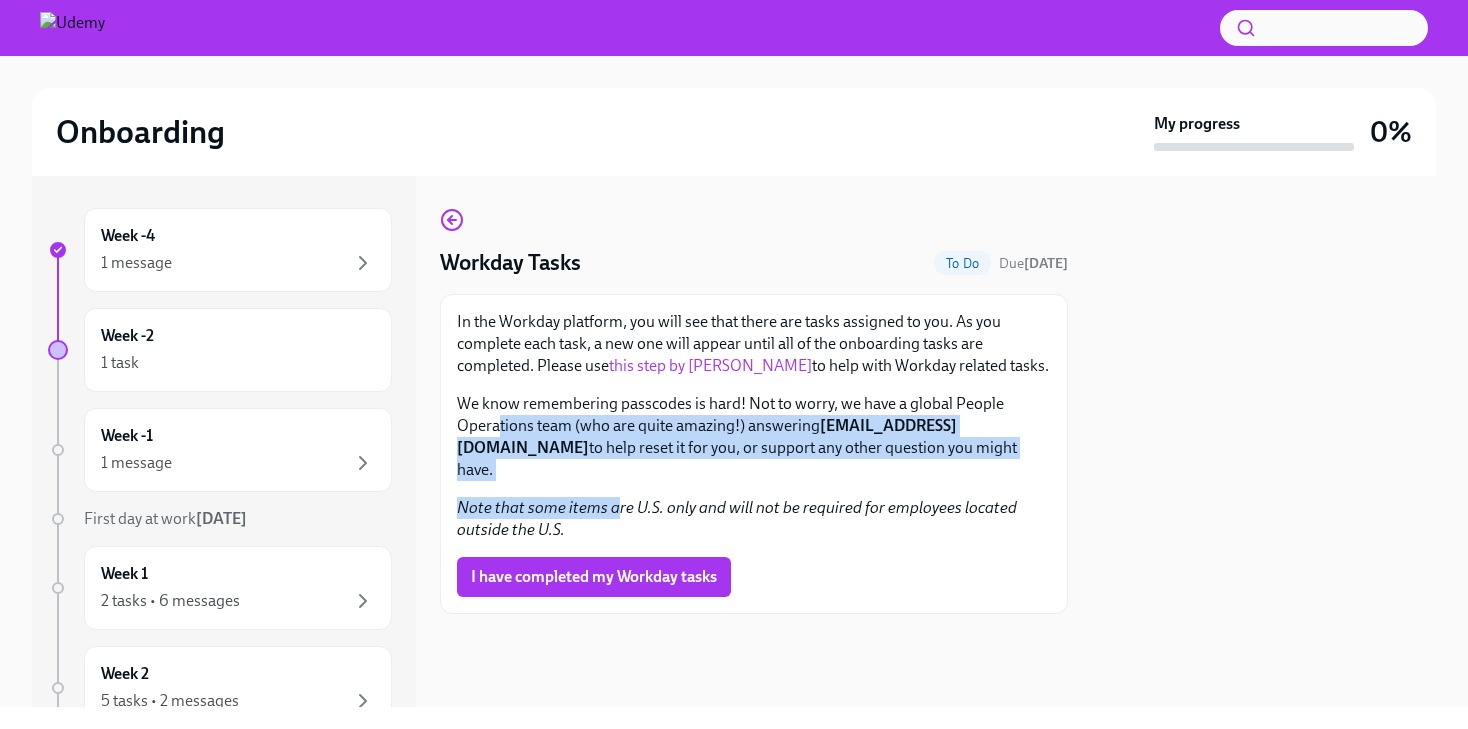 drag, startPoint x: 498, startPoint y: 424, endPoint x: 611, endPoint y: 497, distance: 134.52881 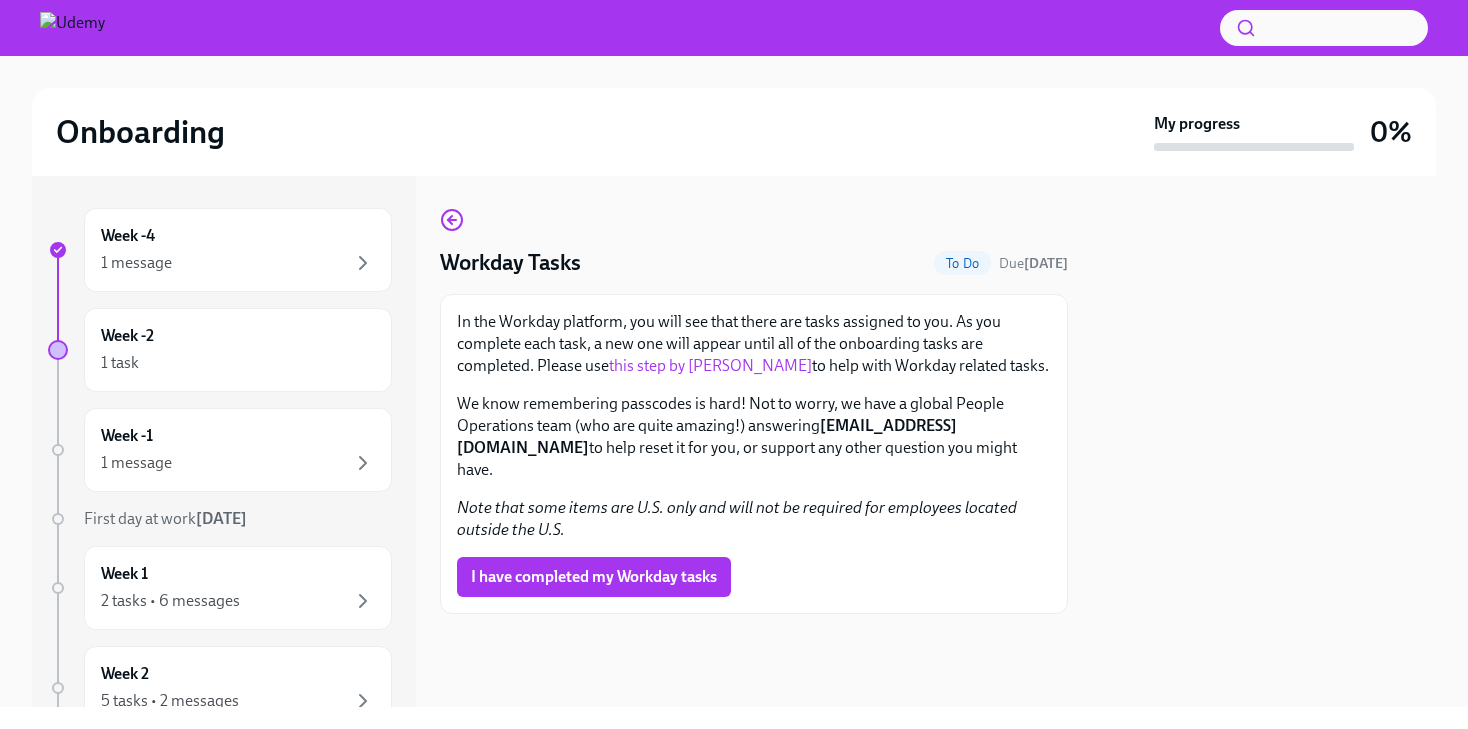 click on "Note that some items are U.S. only and will not be required for employees located outside  the U.S." at bounding box center [754, 519] 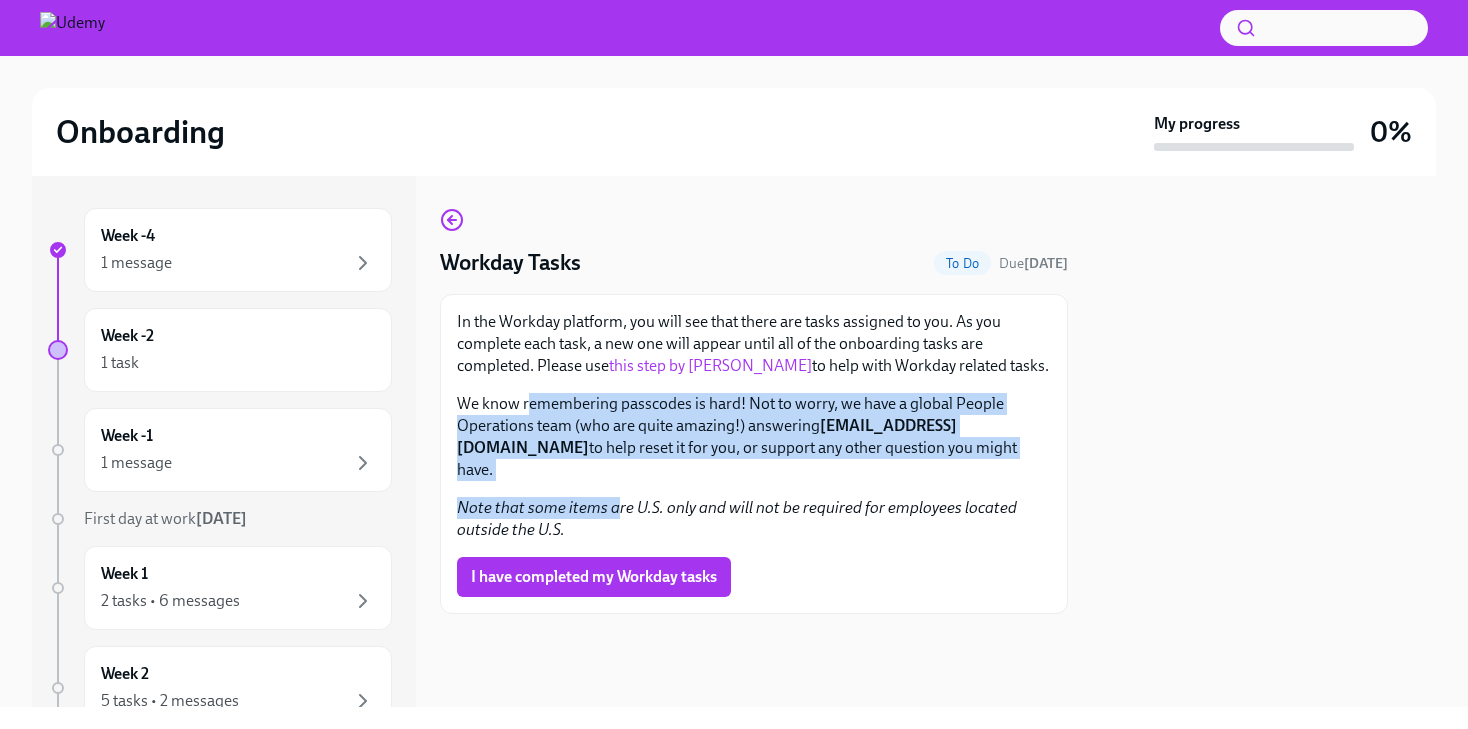 drag, startPoint x: 611, startPoint y: 493, endPoint x: 524, endPoint y: 406, distance: 123.03658 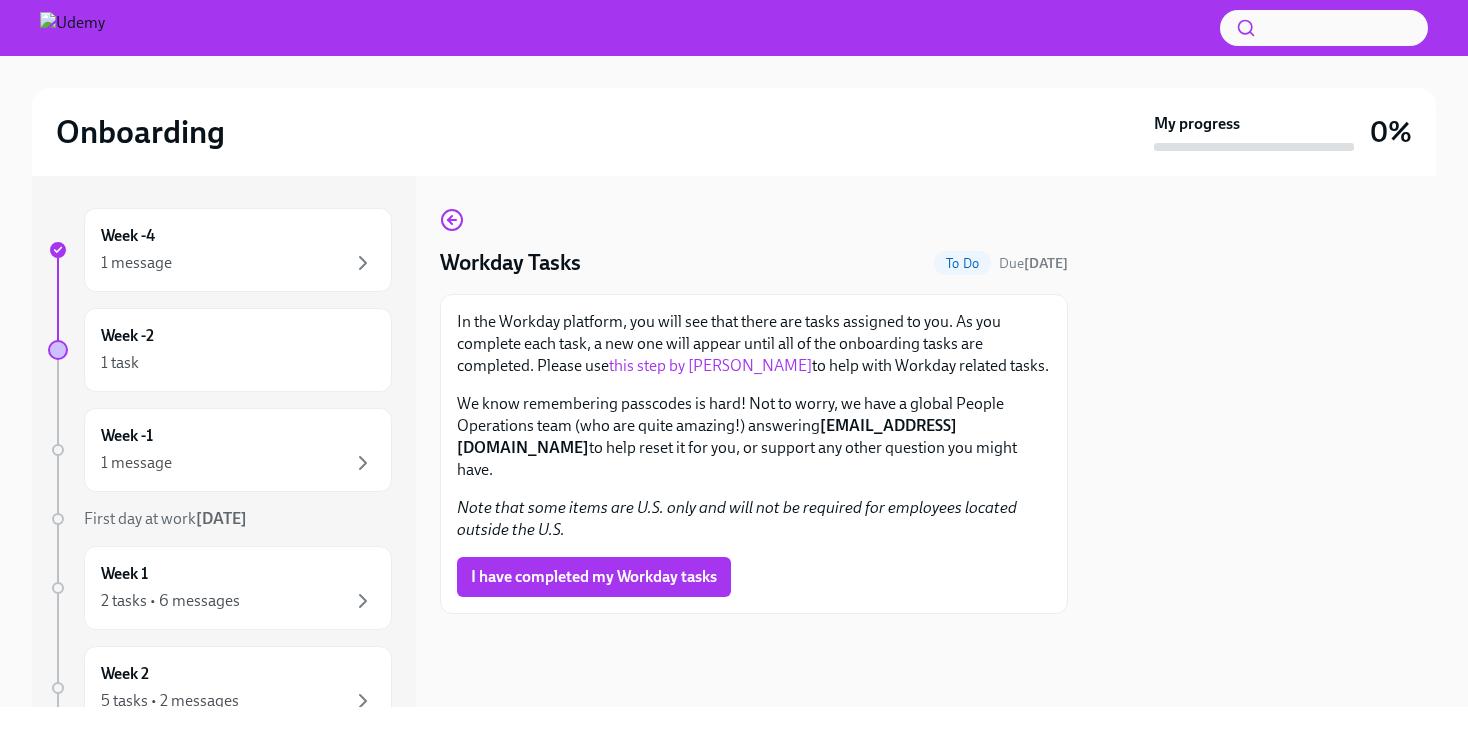 click on "We know remembering passcodes is hard! Not to worry, we have a global People Operations team (who are quite amazing!) answering  people@udemy.com  to help reset it for you, or support any other question you might have." at bounding box center (754, 437) 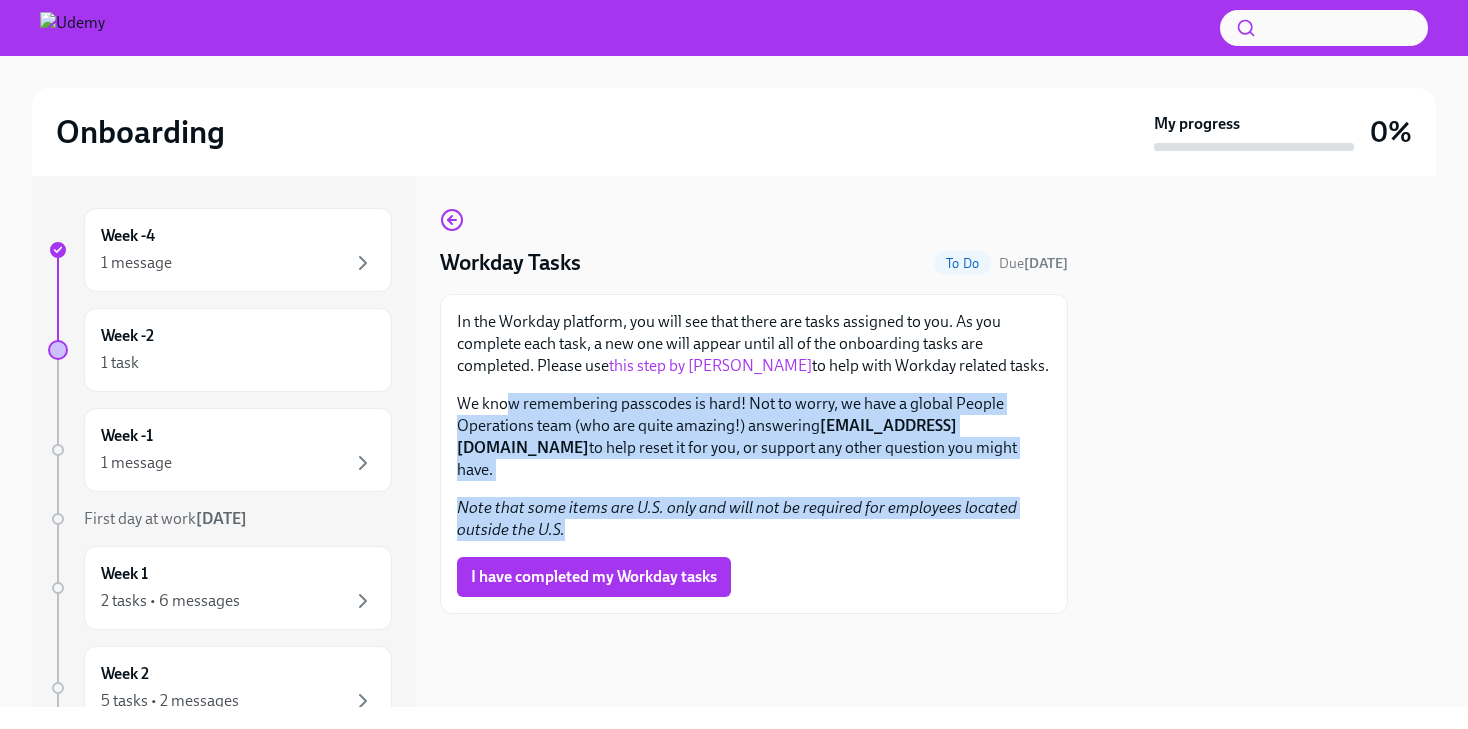 drag, startPoint x: 586, startPoint y: 518, endPoint x: 504, endPoint y: 413, distance: 133.22537 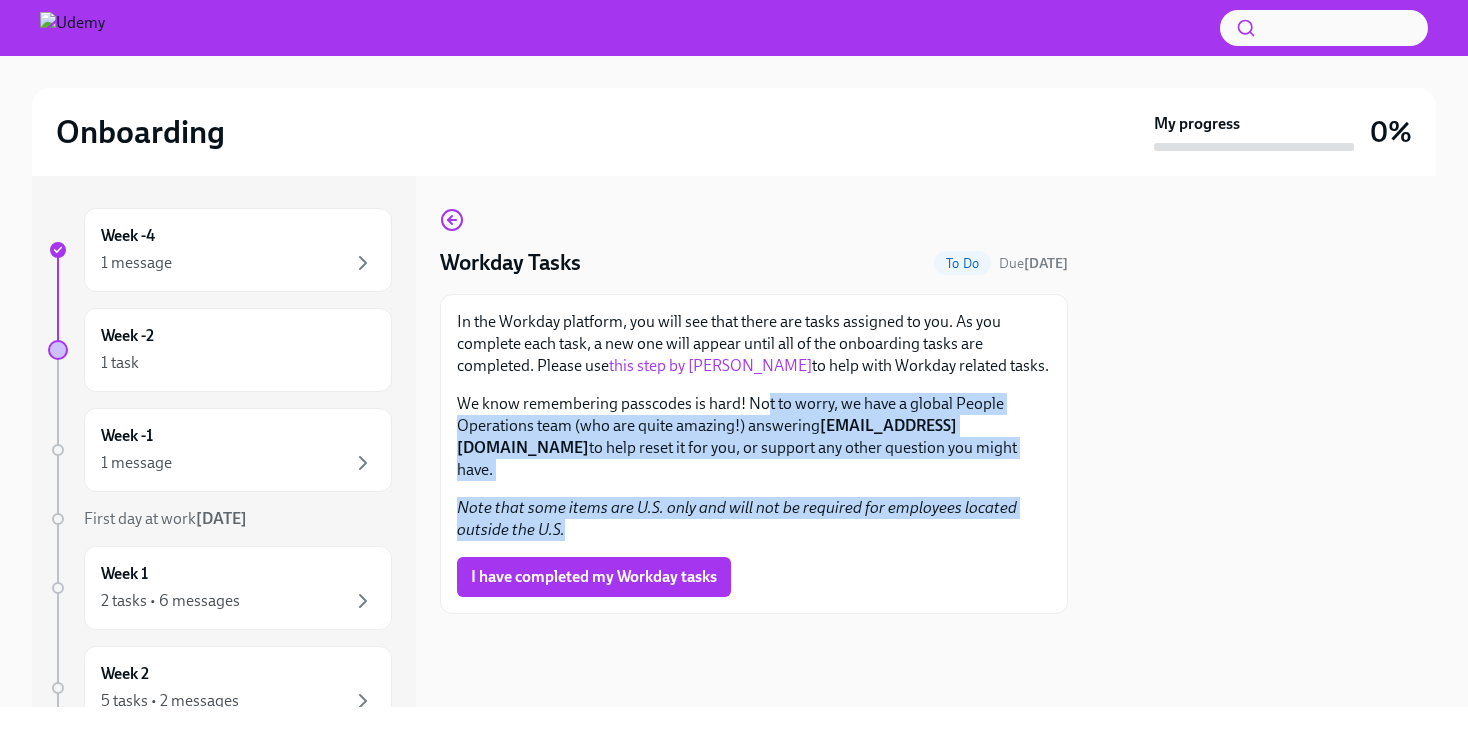 drag, startPoint x: 763, startPoint y: 404, endPoint x: 801, endPoint y: 507, distance: 109.786156 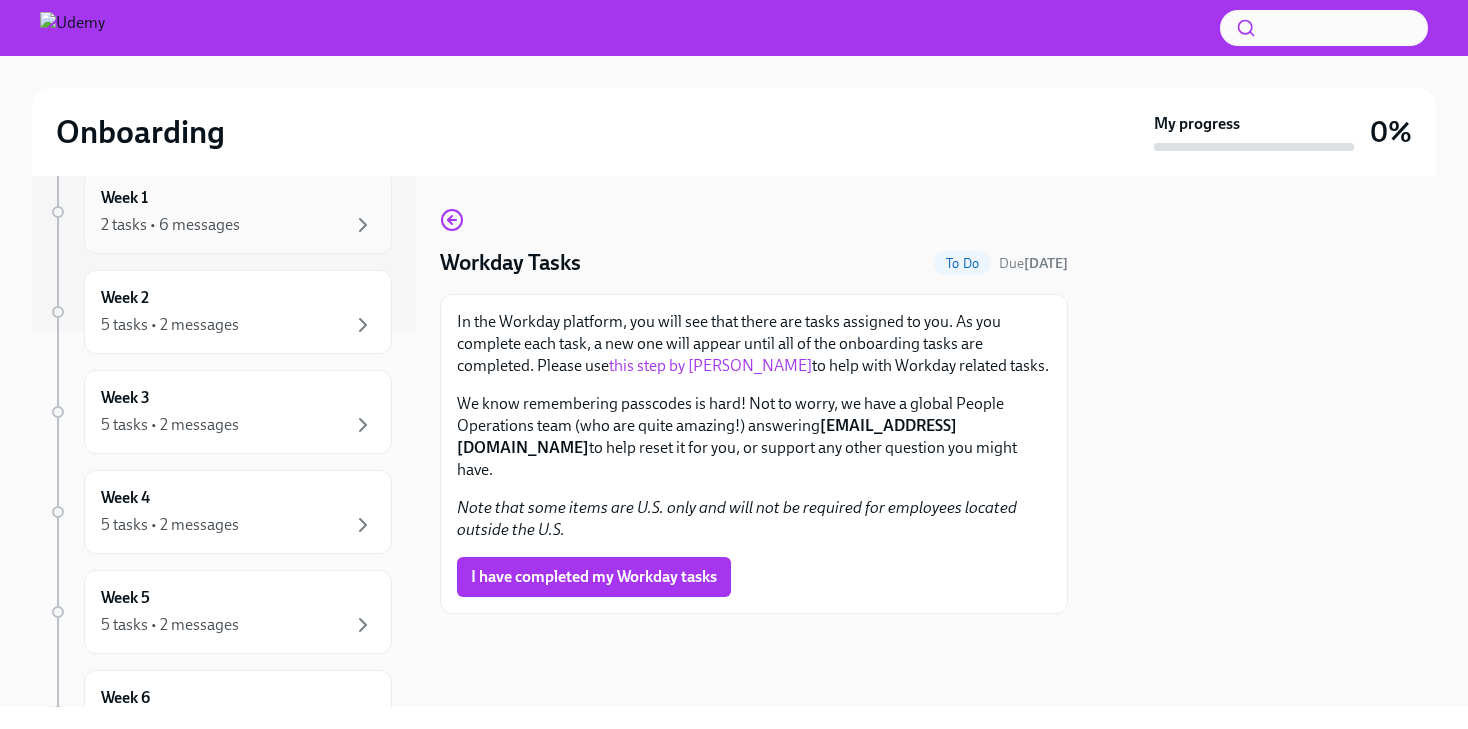 scroll, scrollTop: 329, scrollLeft: 0, axis: vertical 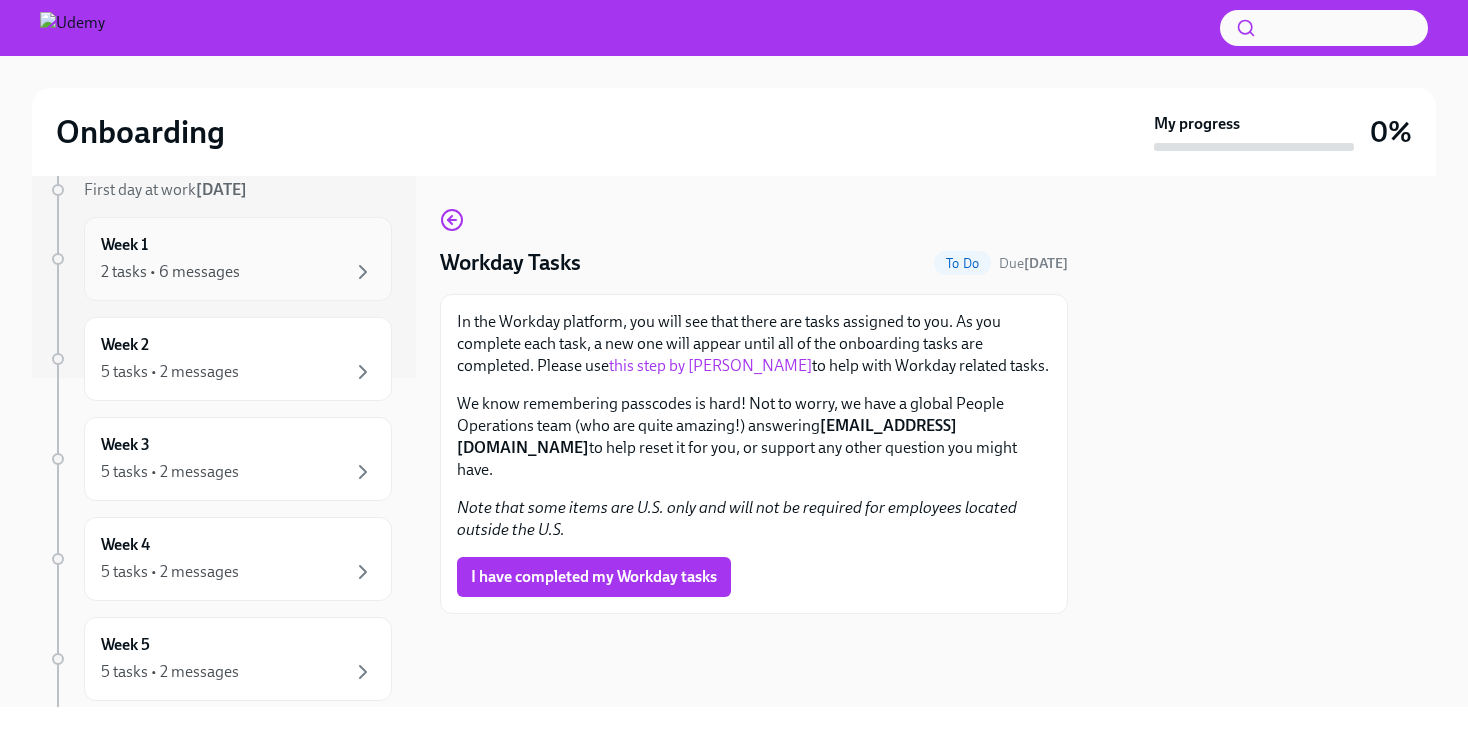 click on "2 tasks • 6 messages" at bounding box center (170, 272) 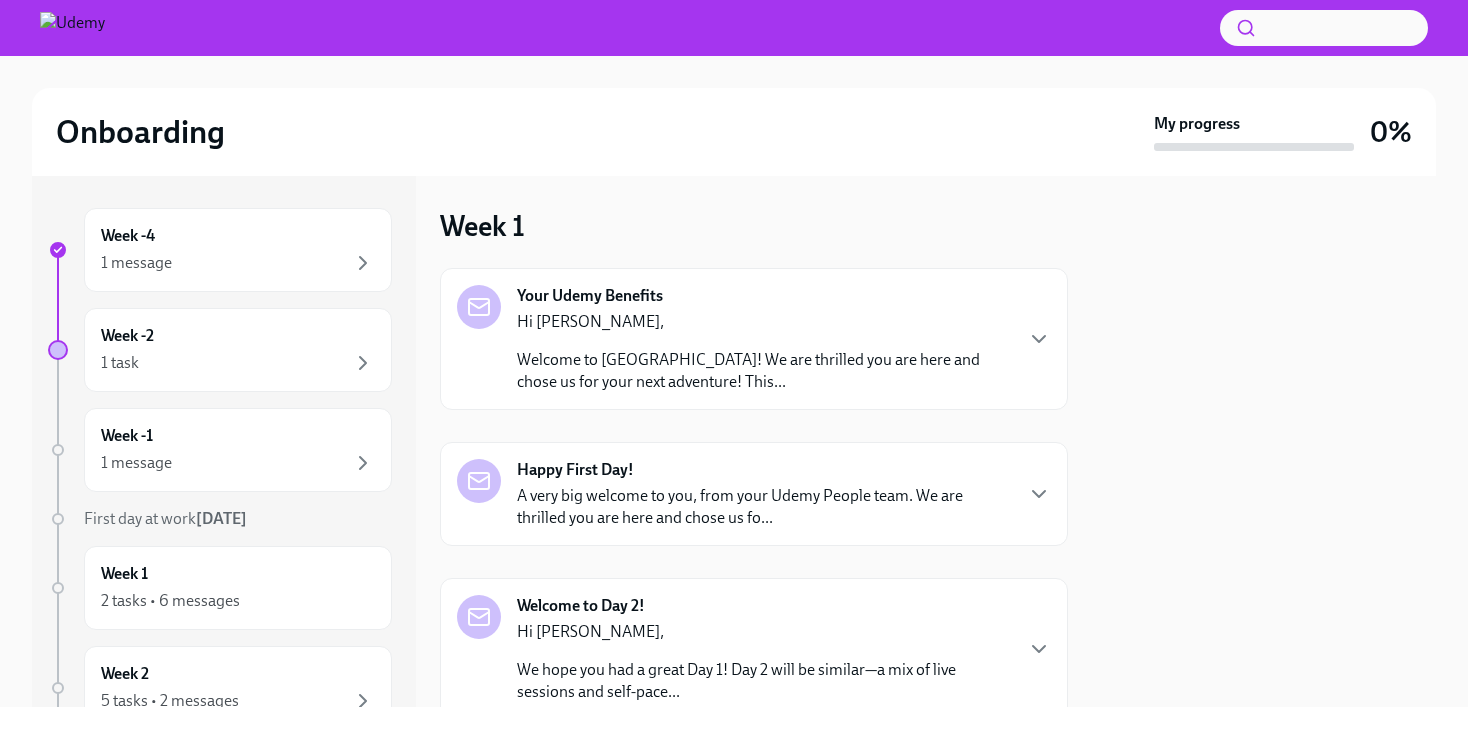 click on "Hi Kyoko,
Welcome to Udemy! We are thrilled you are here and chose us for your next adventure! This..." at bounding box center [764, 352] 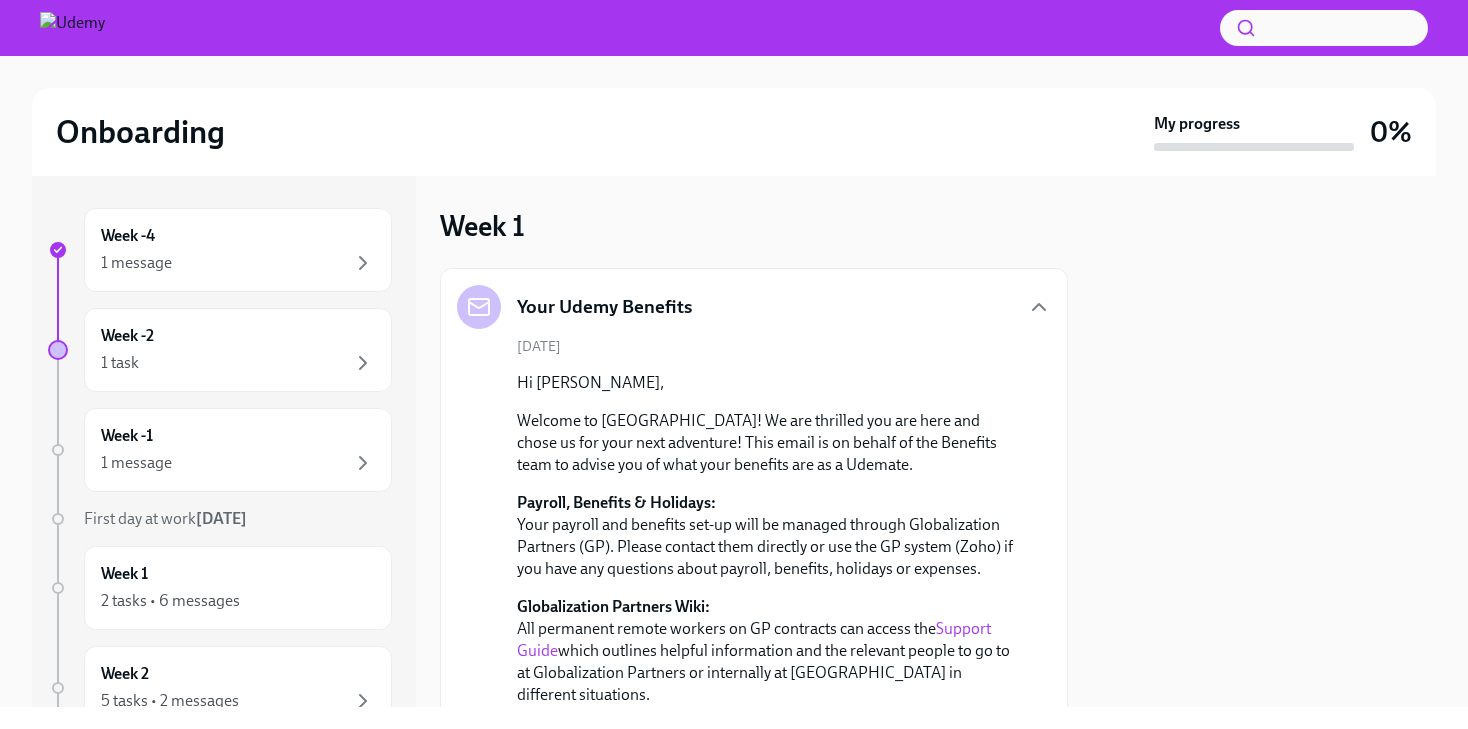 click on "Your Udemy Benefits" at bounding box center (754, 307) 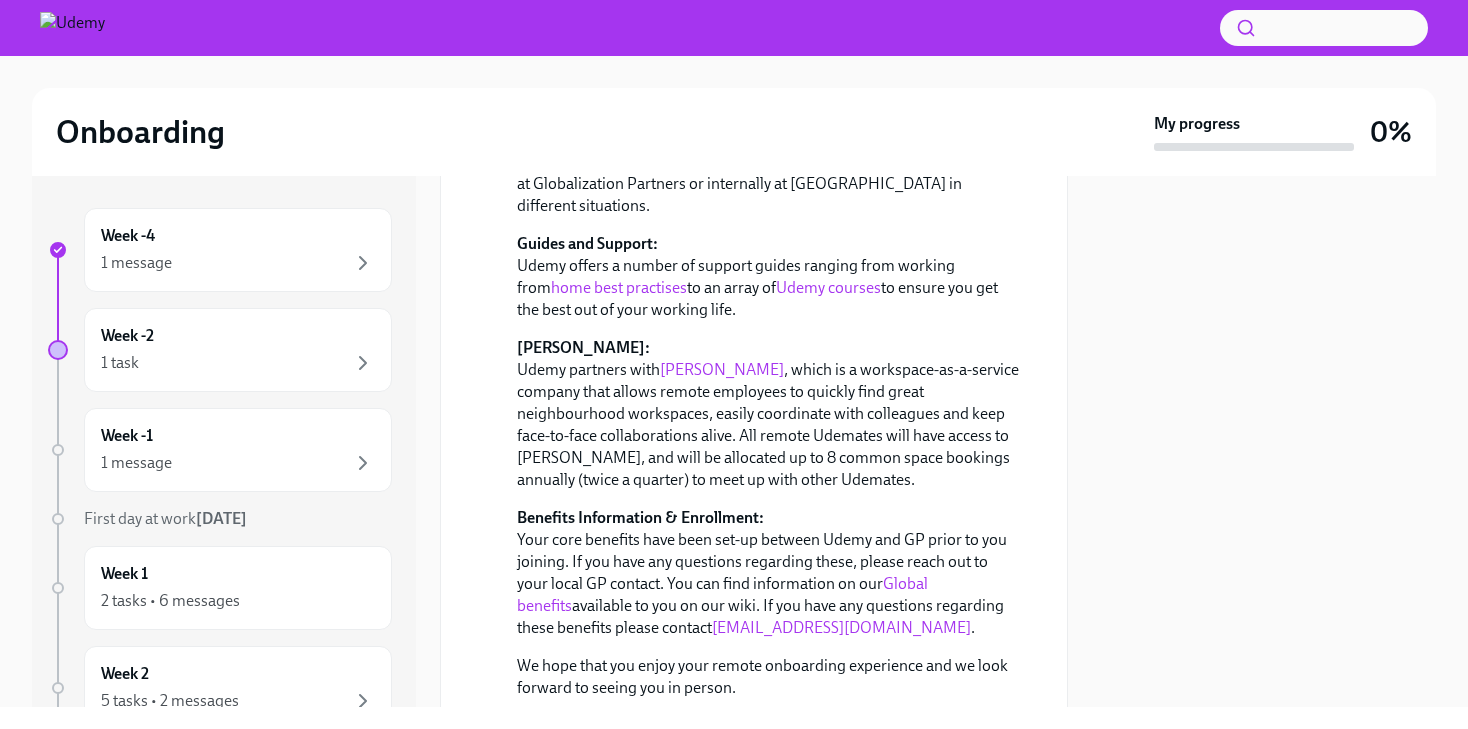 scroll, scrollTop: 542, scrollLeft: 0, axis: vertical 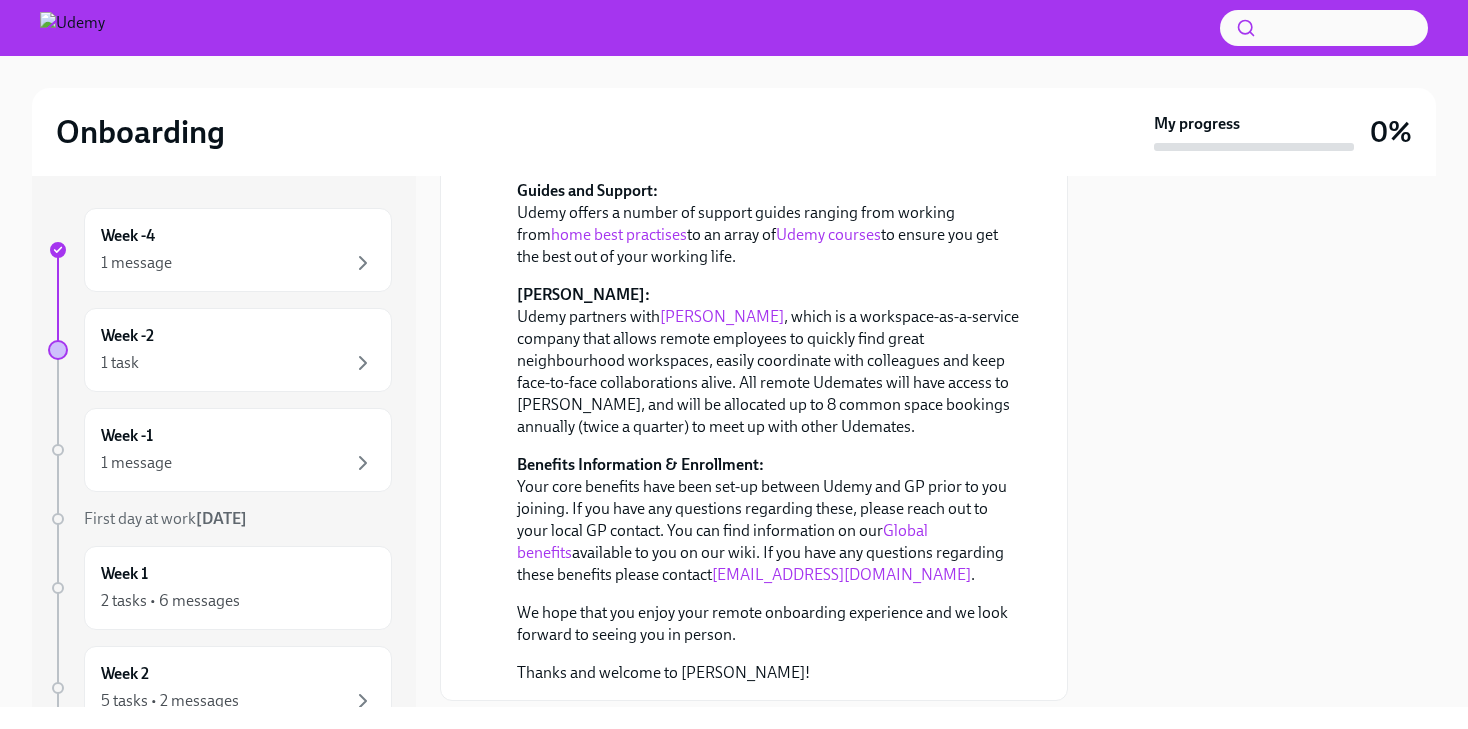 click on "Global benefits" at bounding box center (722, 541) 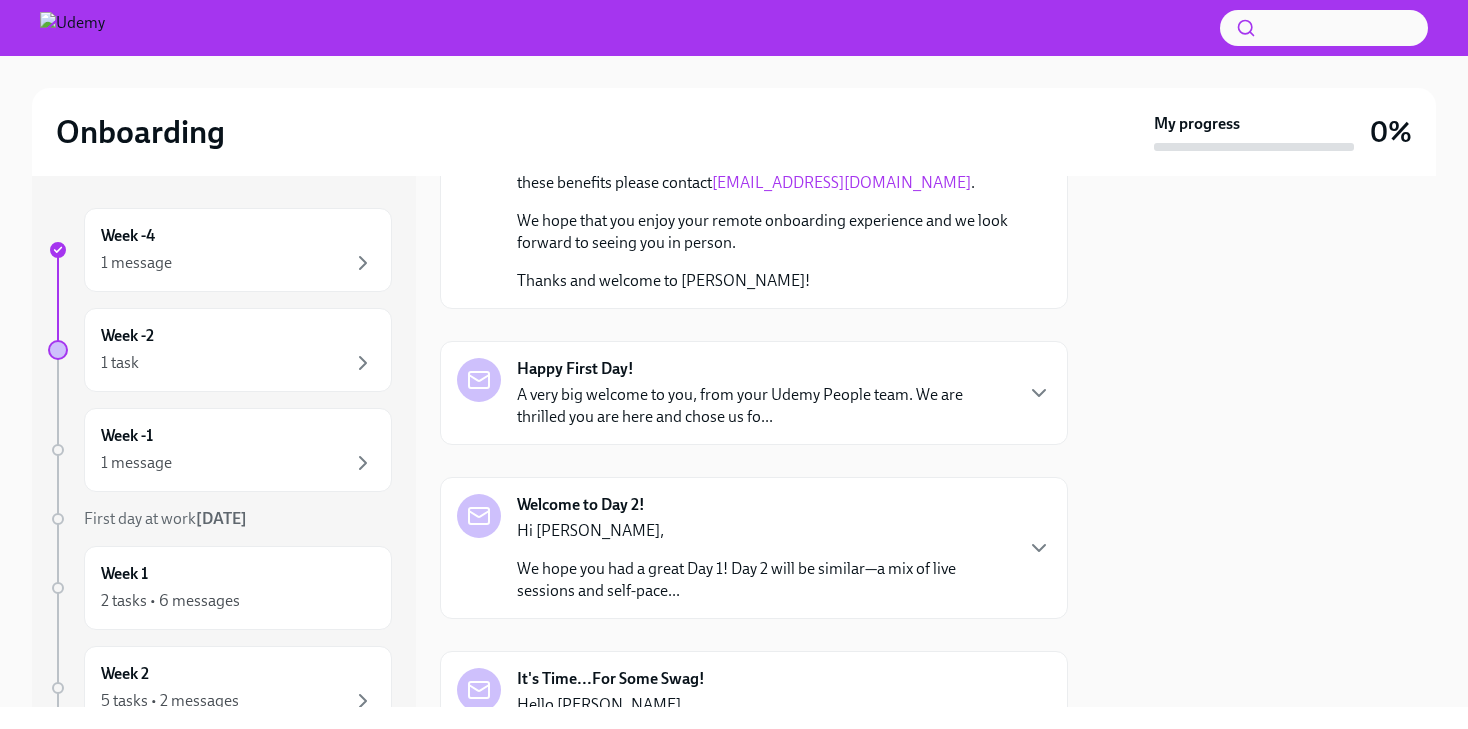 scroll, scrollTop: 897, scrollLeft: 0, axis: vertical 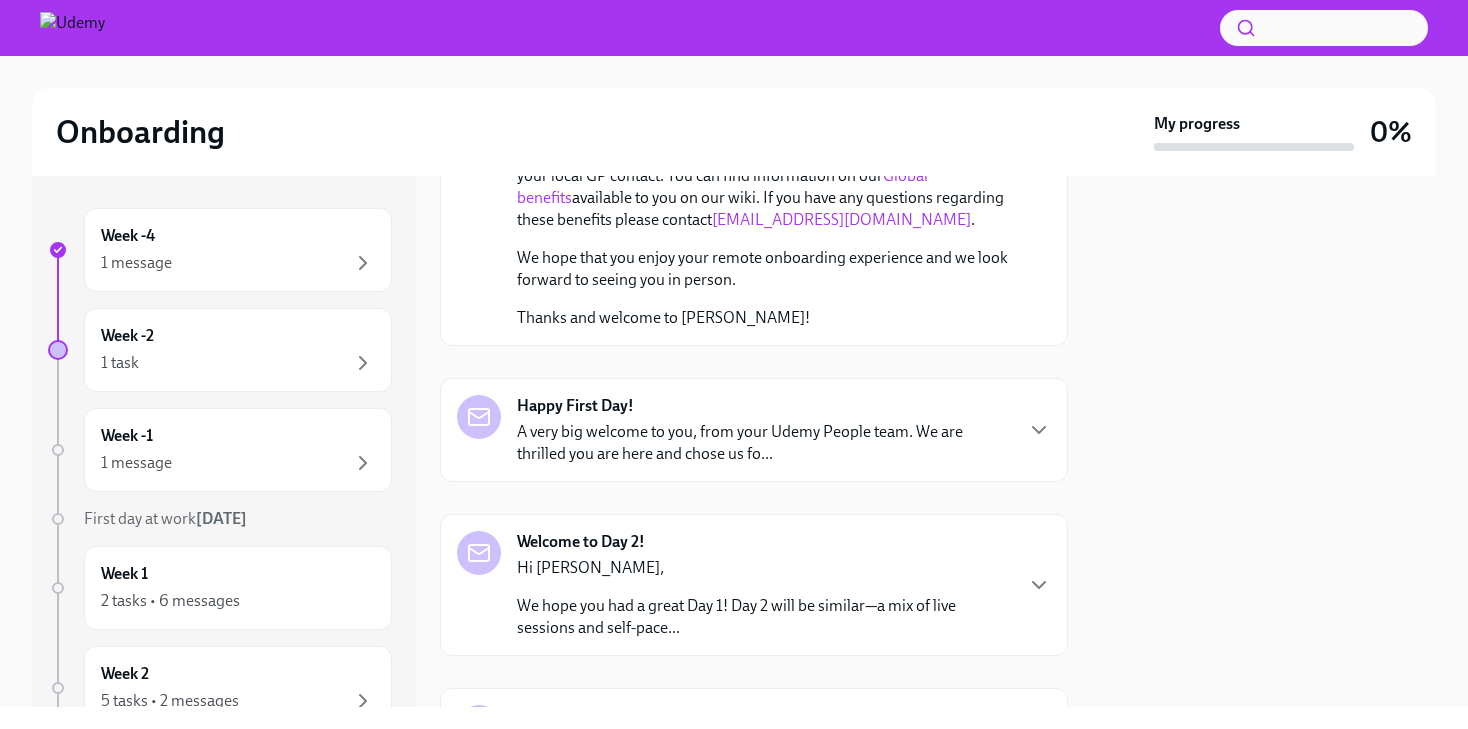 click on "Happy First Day!  A very big welcome to you, from your Udemy People team. We are thrilled you are here and chose us fo..." at bounding box center (754, 430) 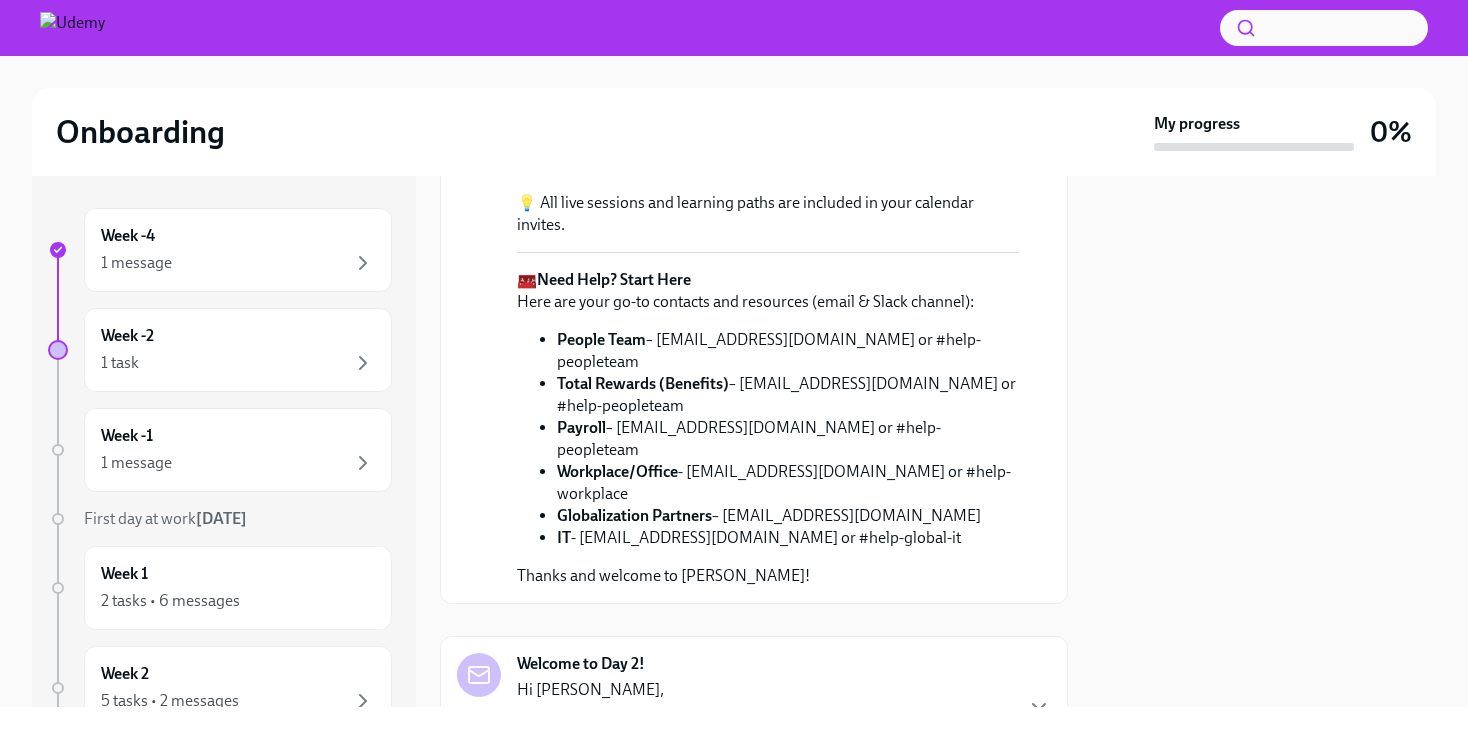 scroll, scrollTop: 1987, scrollLeft: 0, axis: vertical 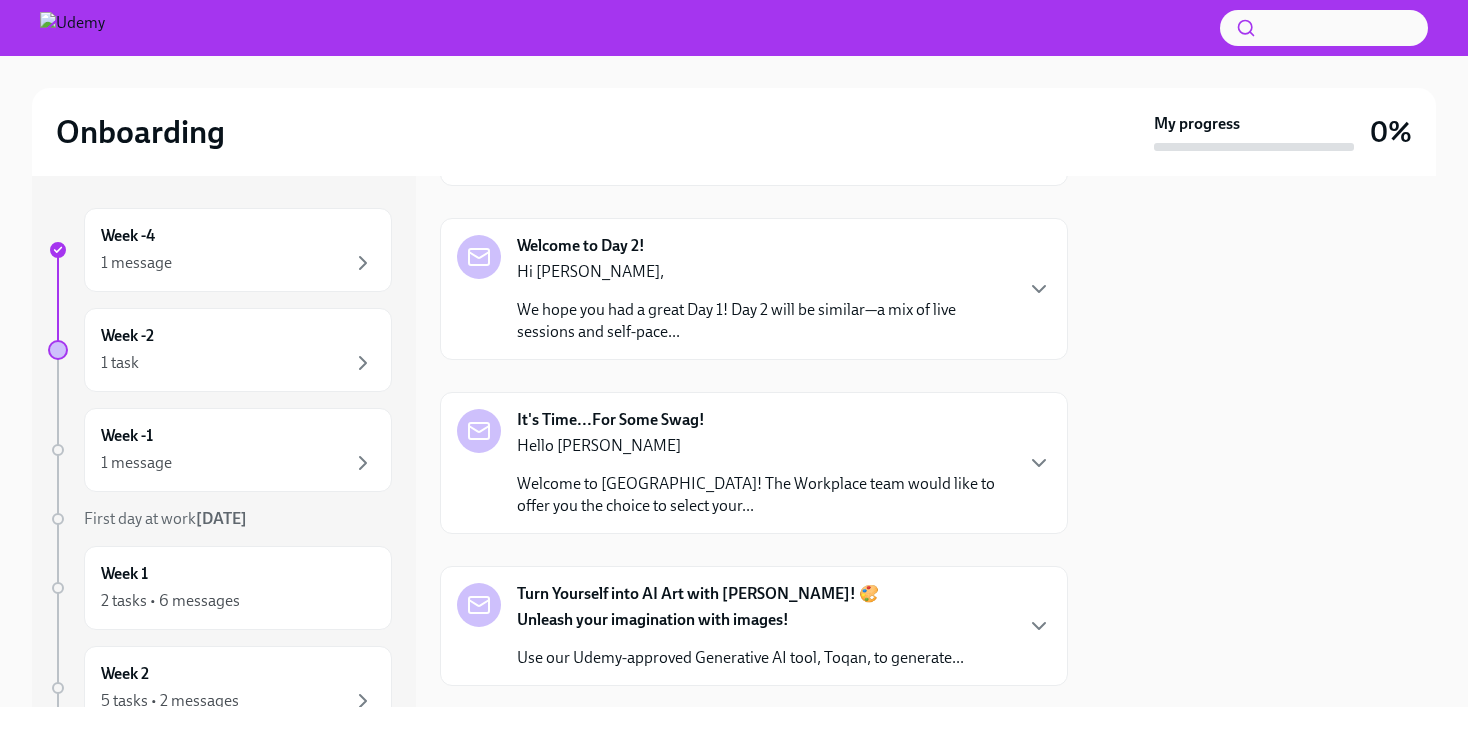 click on "Hi Kyoko," at bounding box center [764, 272] 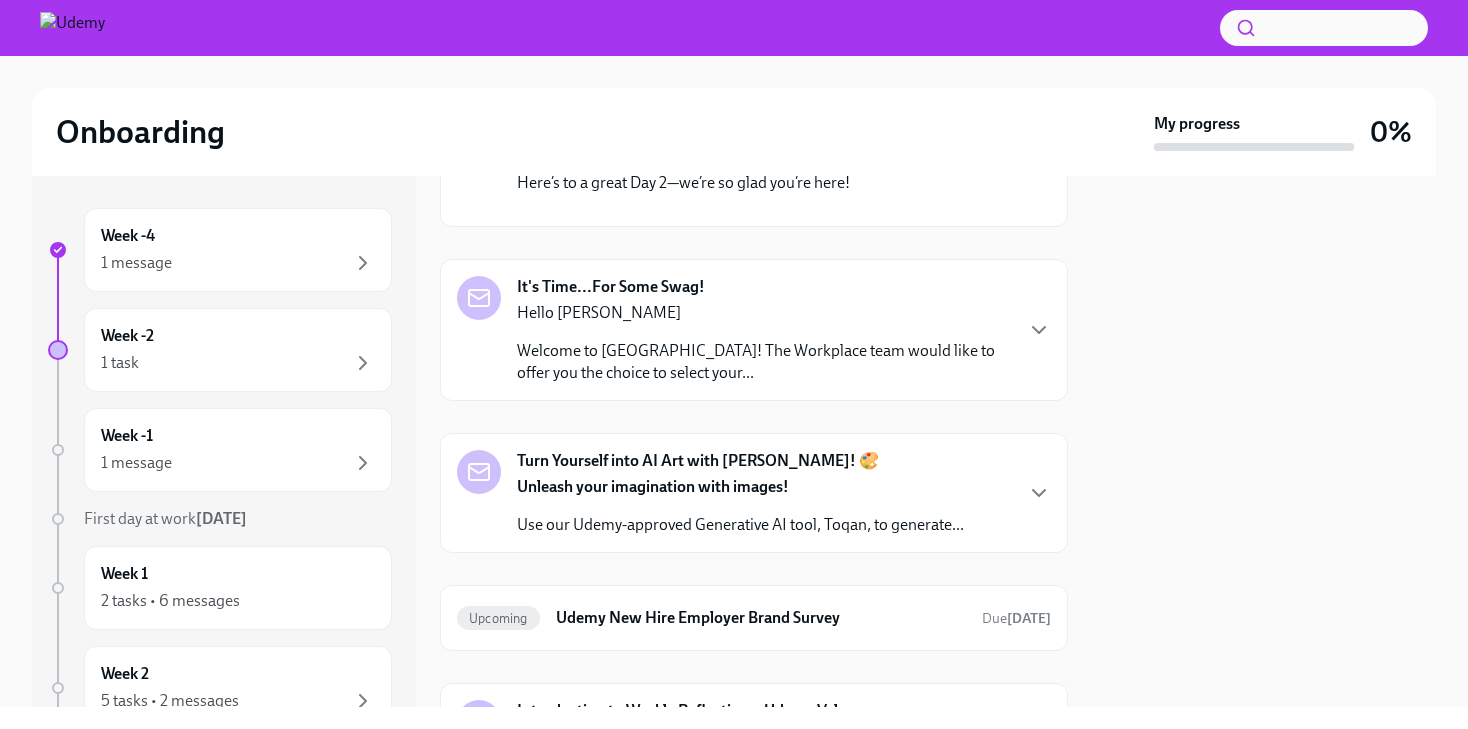 scroll, scrollTop: 2625, scrollLeft: 0, axis: vertical 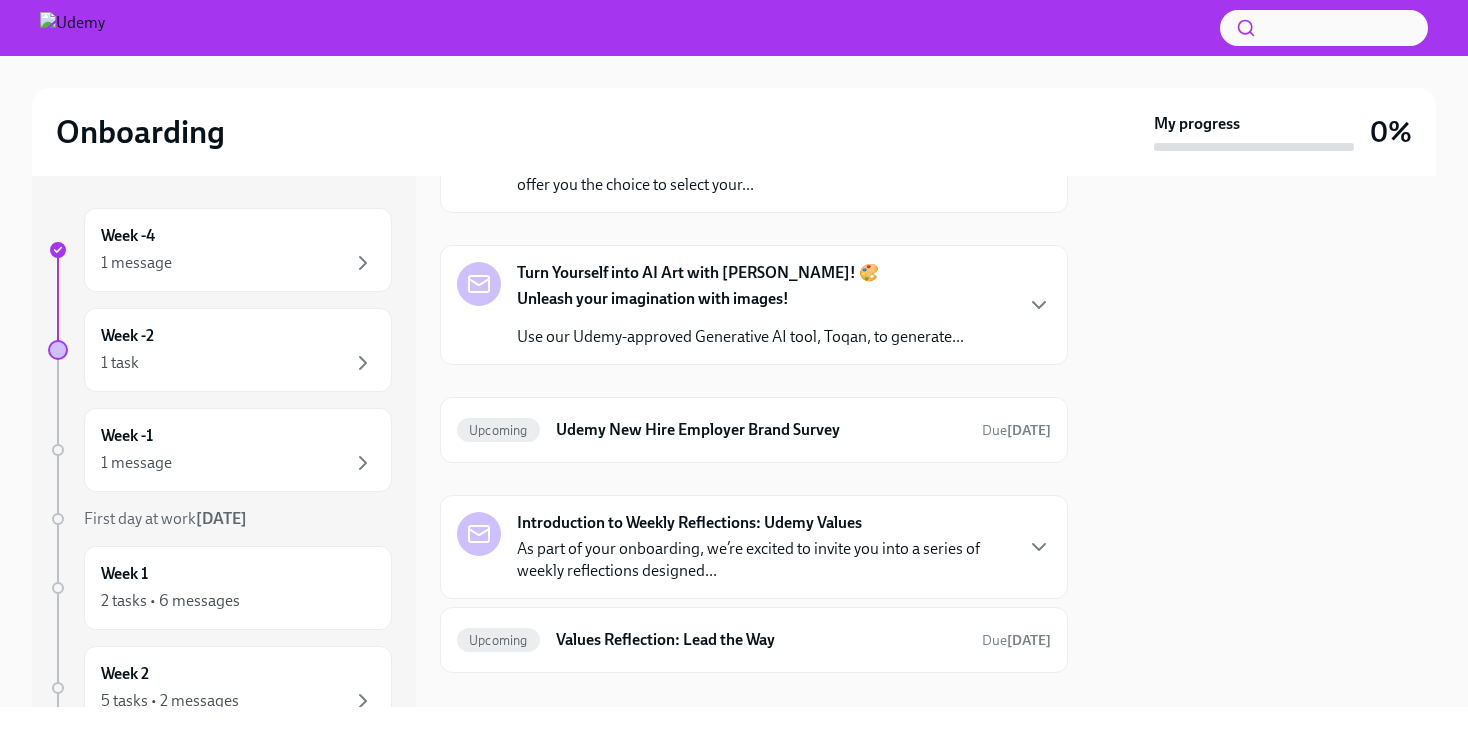 click at bounding box center [768, 22] 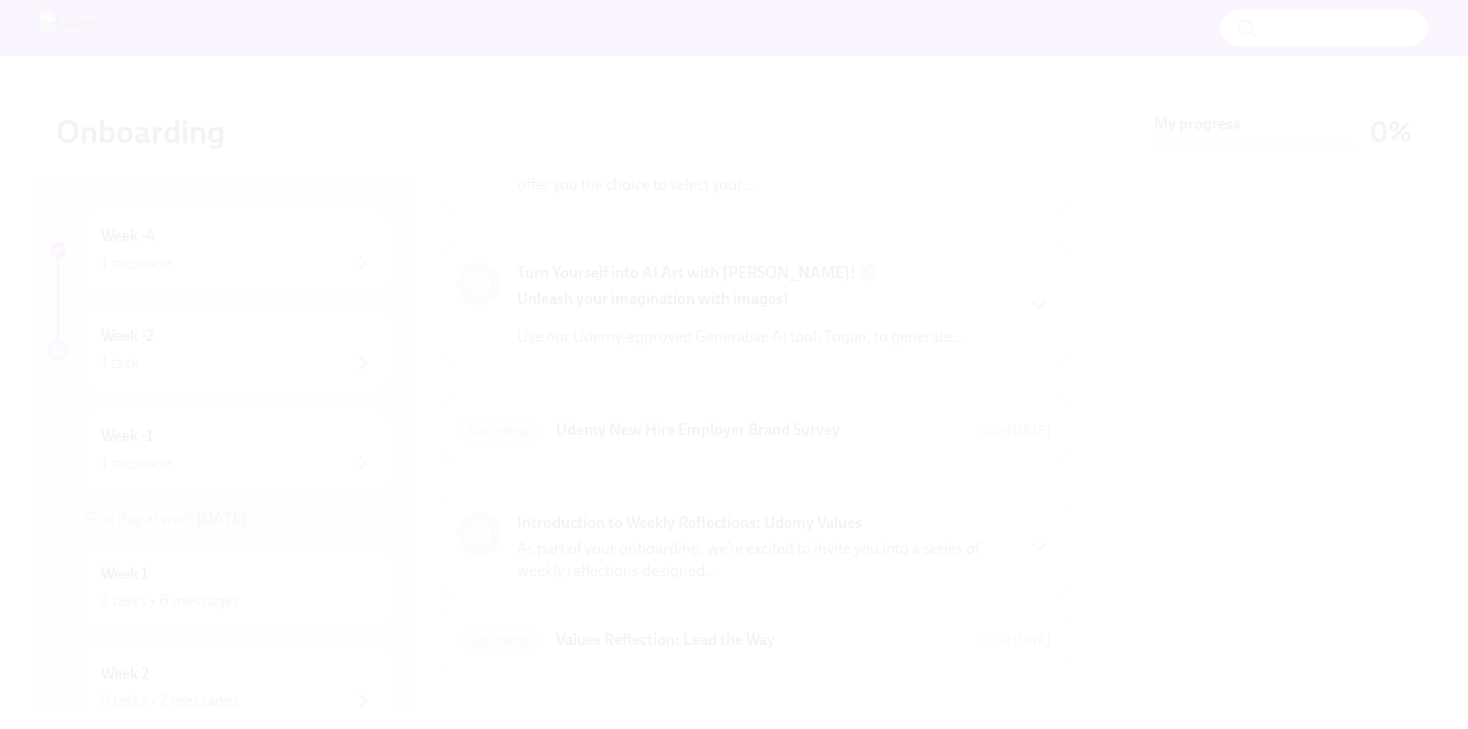 click at bounding box center (734, 364) 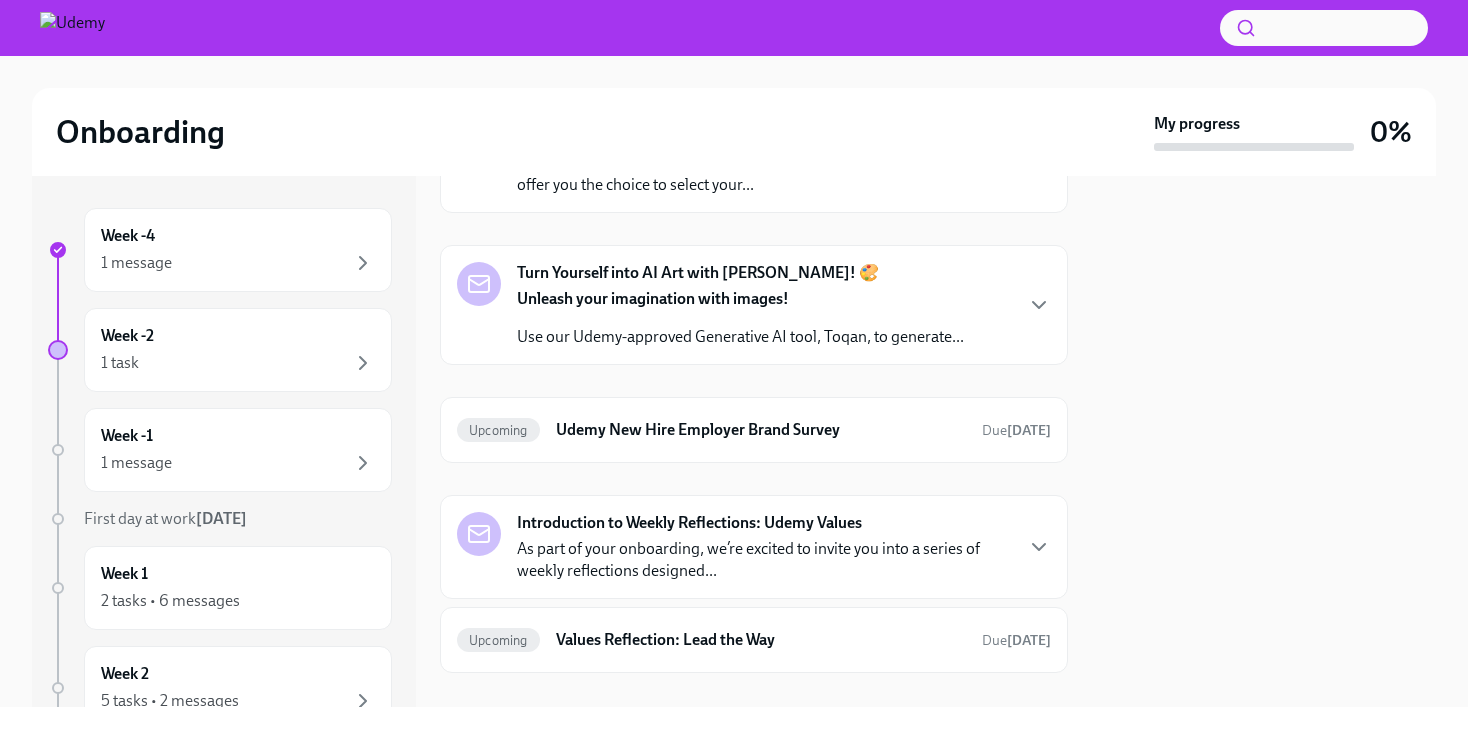 click on "Welcome to Udemy! The Workplace team would like to offer you the choice to select your..." at bounding box center [764, 174] 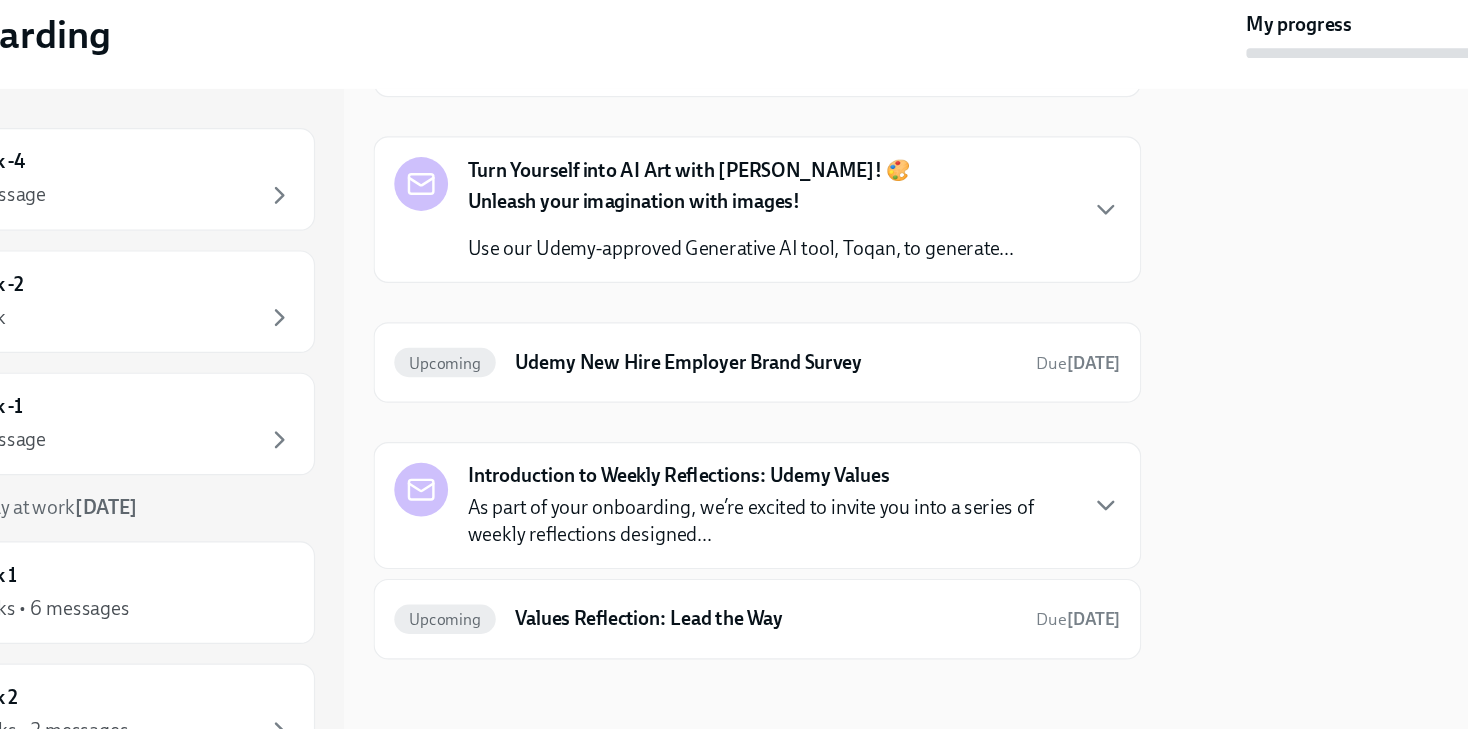 scroll, scrollTop: 3793, scrollLeft: 0, axis: vertical 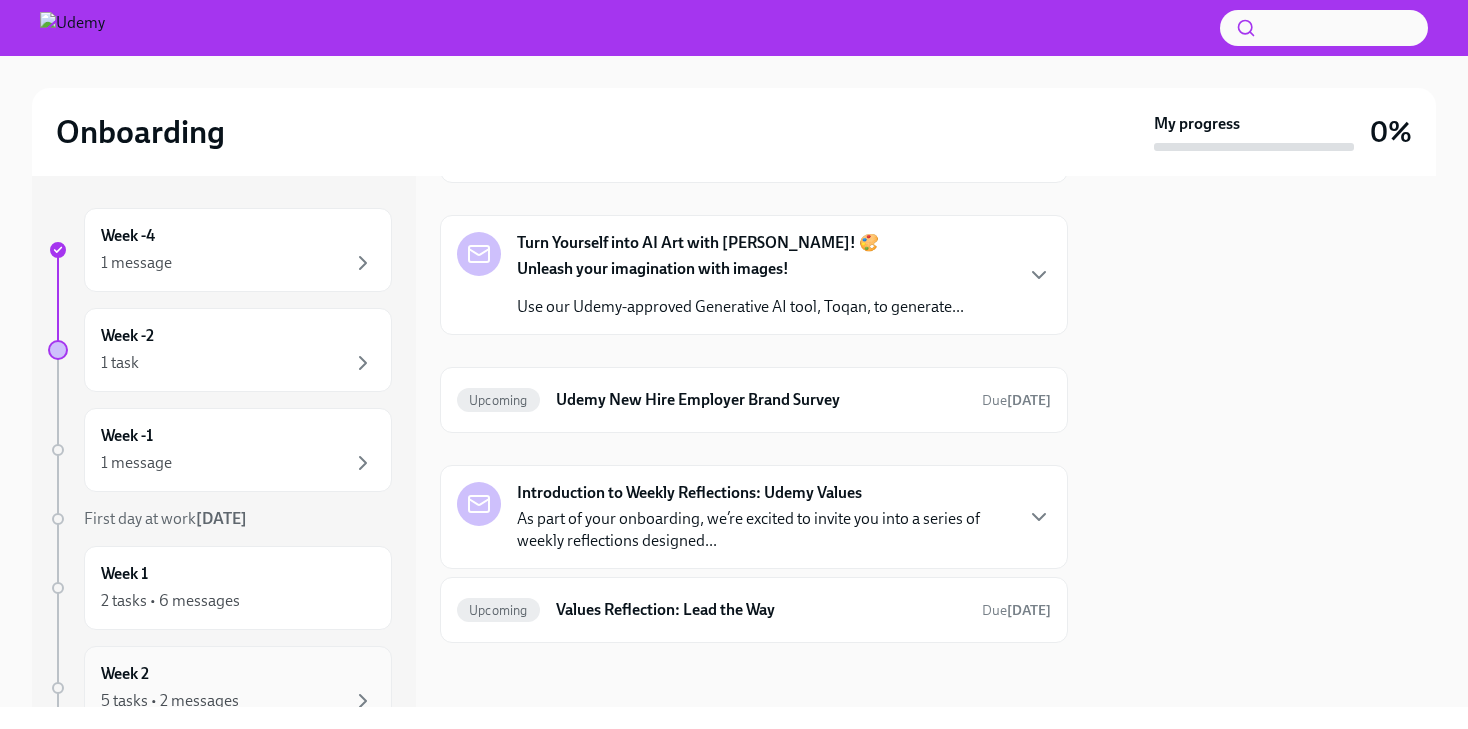 click on "5 tasks • 2 messages" at bounding box center [170, 701] 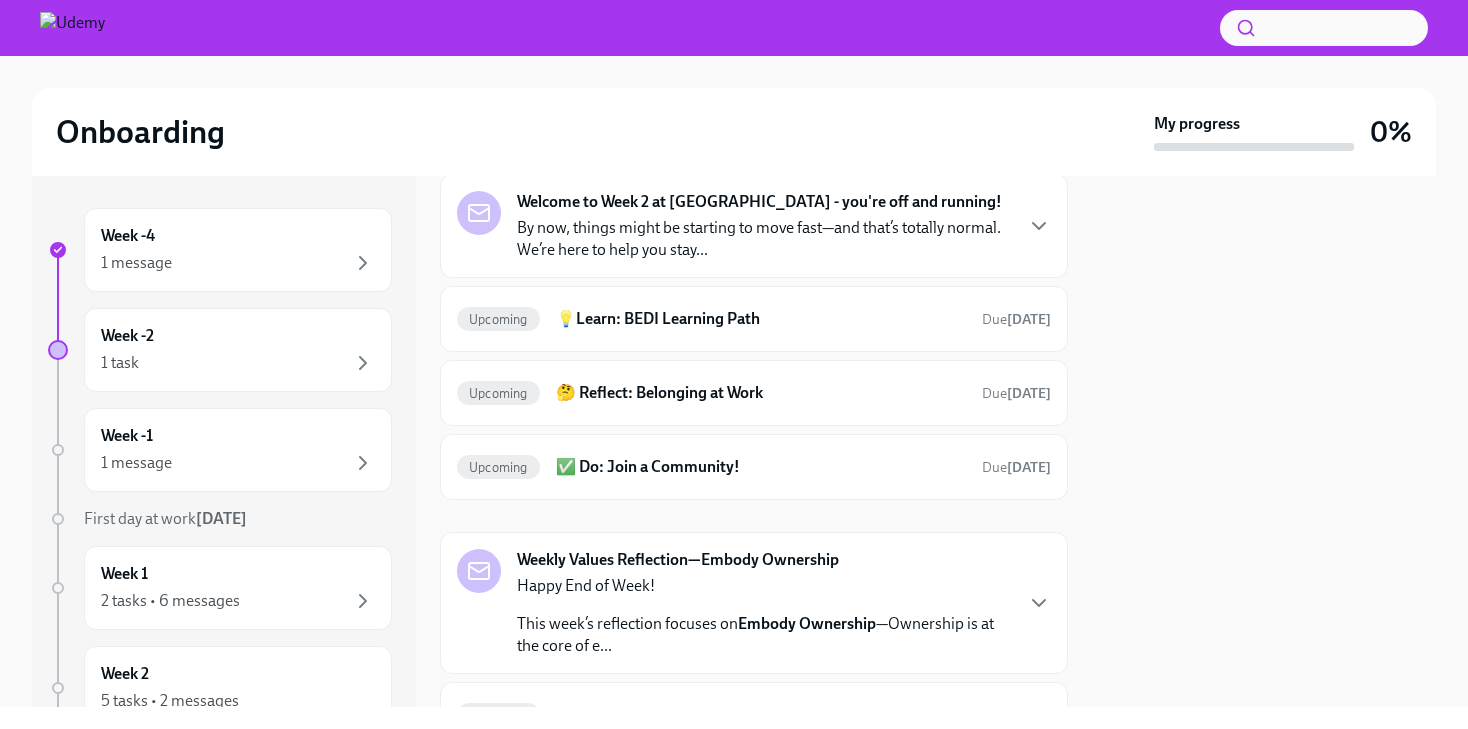 scroll, scrollTop: 297, scrollLeft: 0, axis: vertical 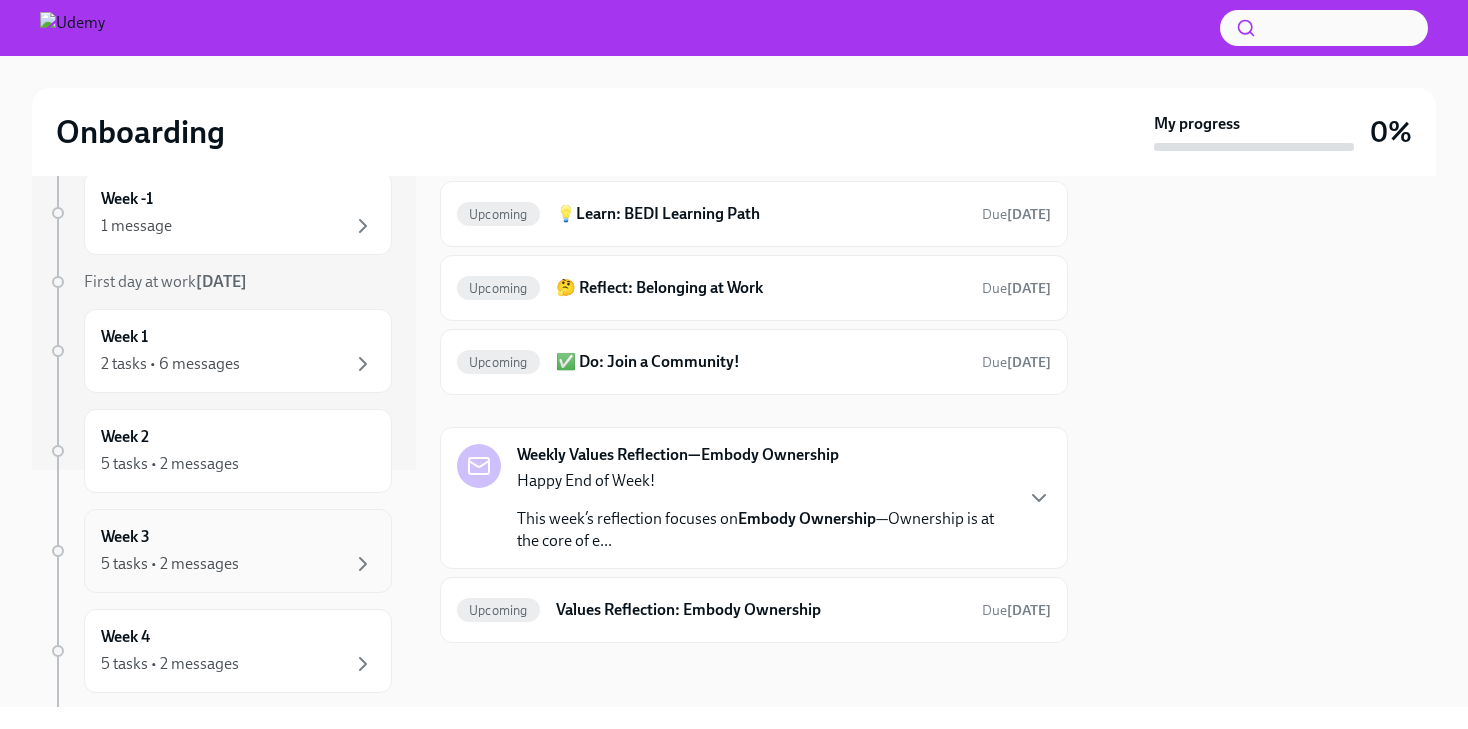 click on "Week 3 5 tasks • 2 messages" at bounding box center [238, 551] 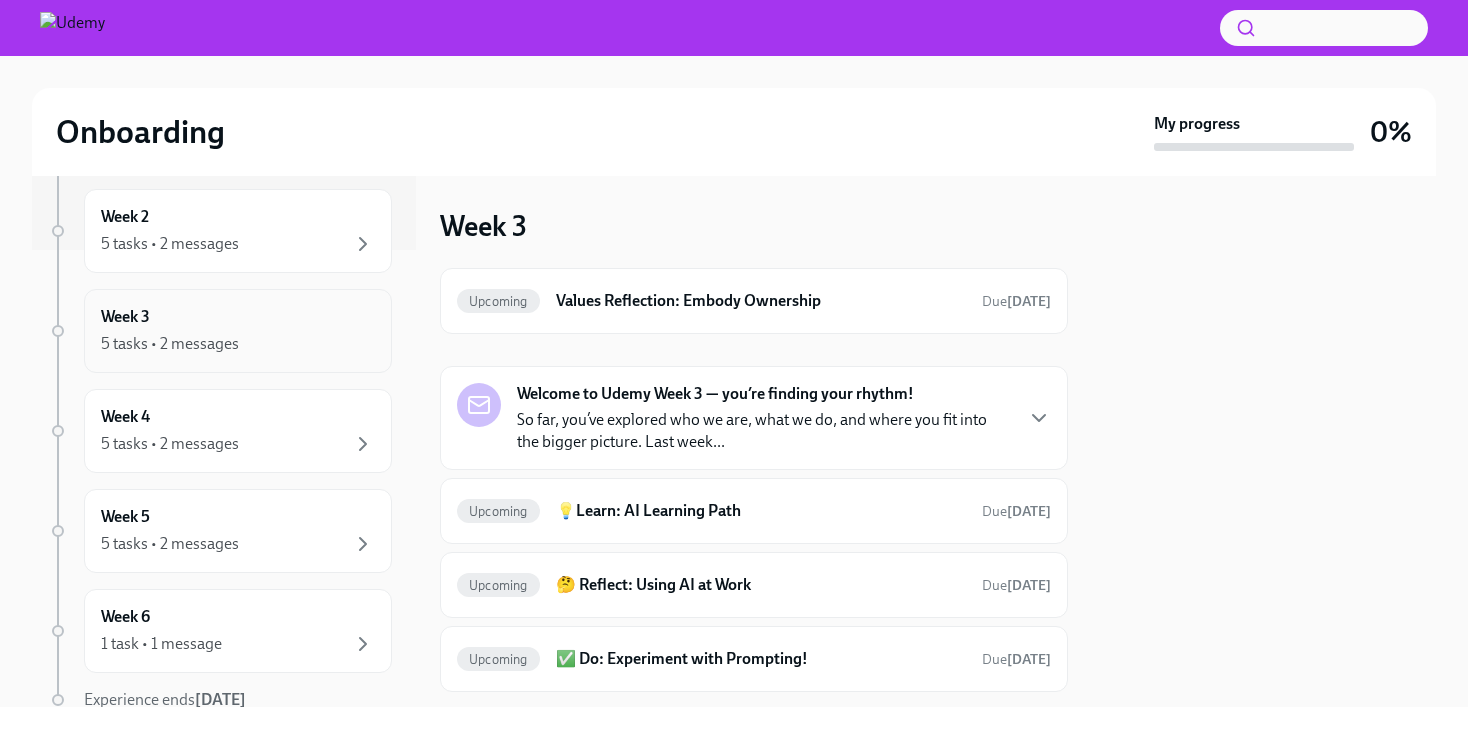 scroll, scrollTop: 541, scrollLeft: 0, axis: vertical 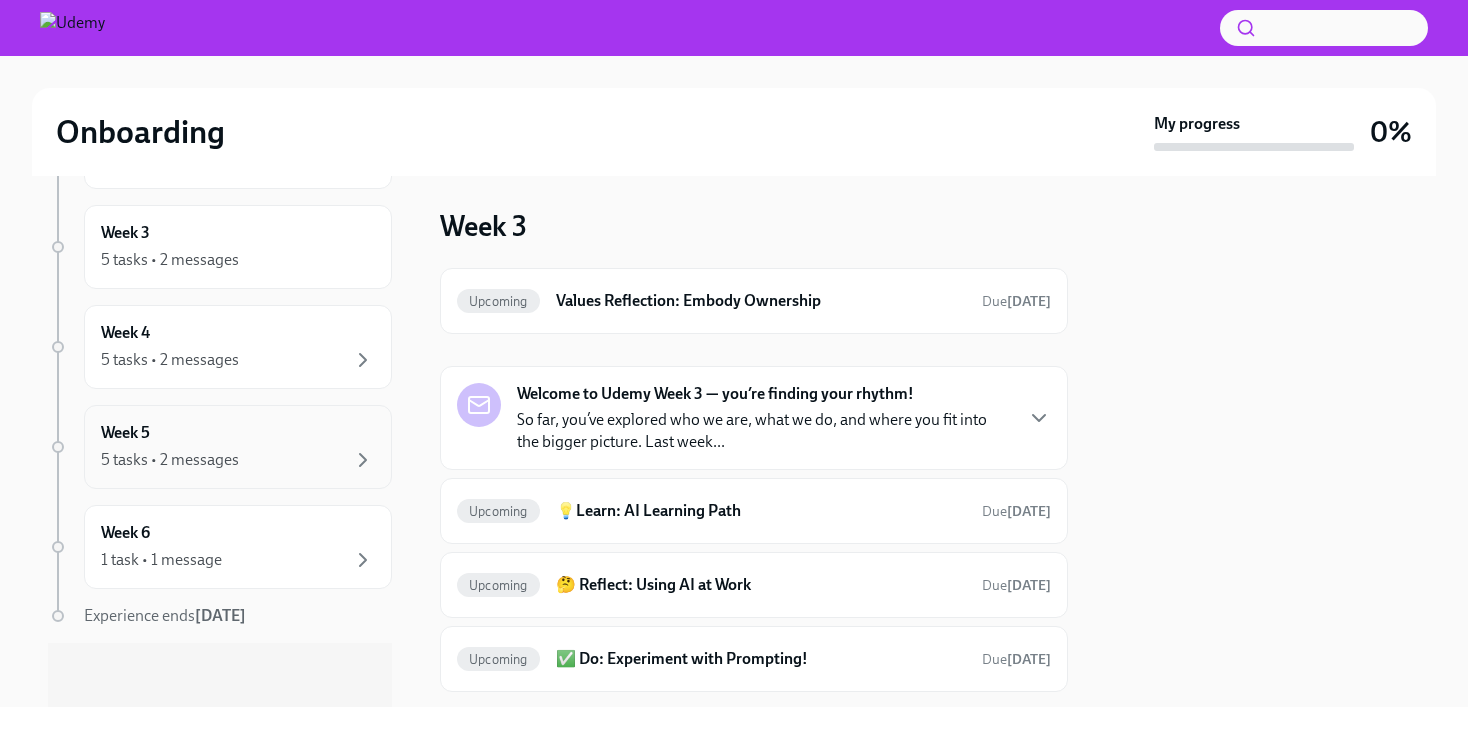 click on "5 tasks • 2 messages" at bounding box center [238, 460] 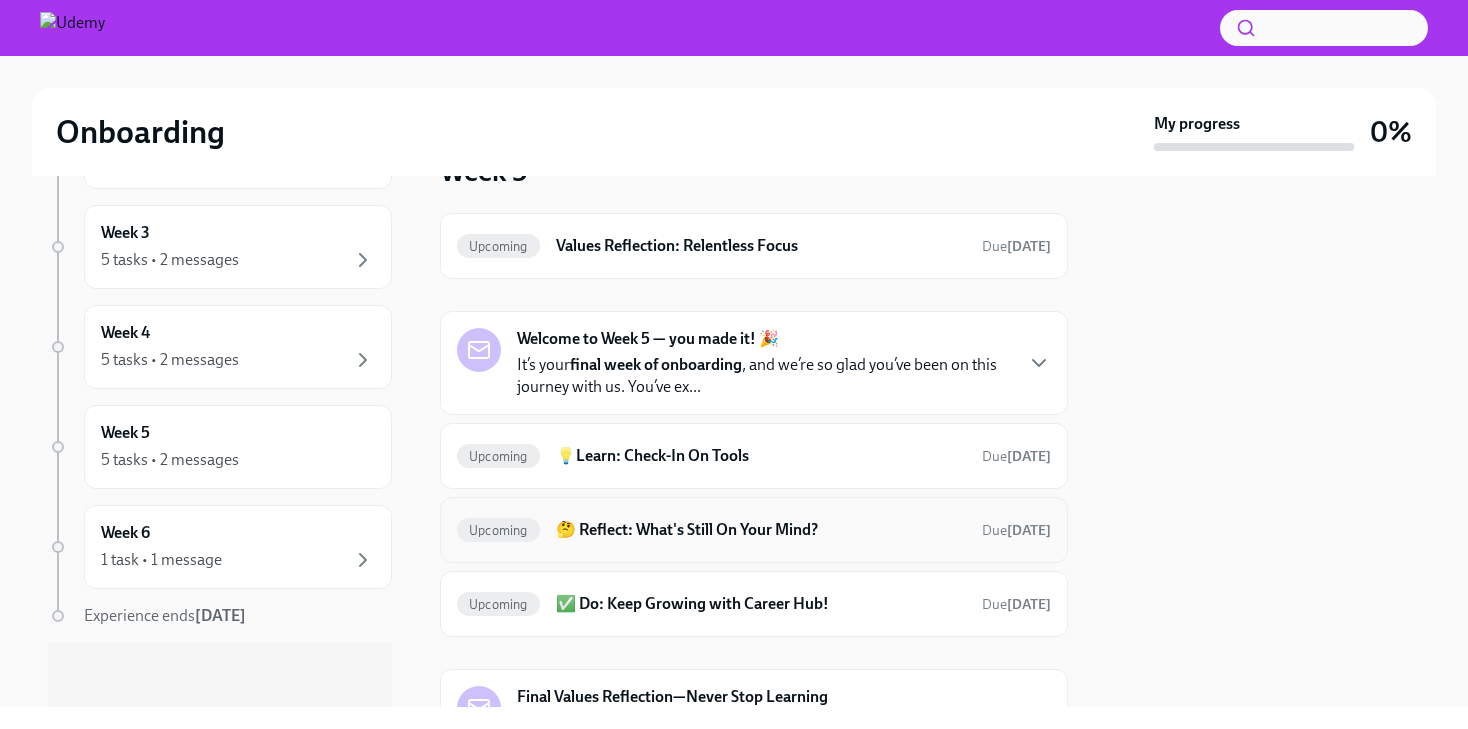 scroll, scrollTop: 259, scrollLeft: 0, axis: vertical 